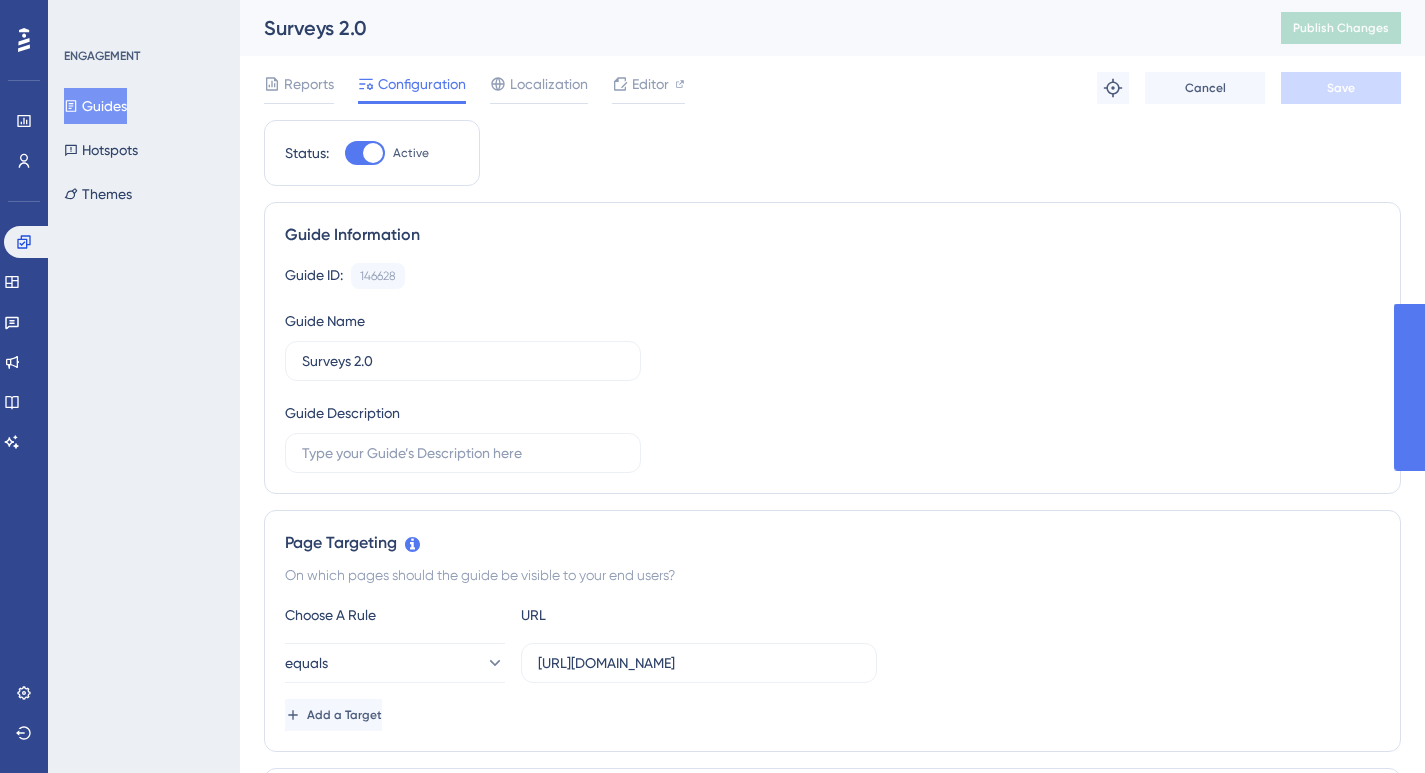scroll, scrollTop: 0, scrollLeft: 0, axis: both 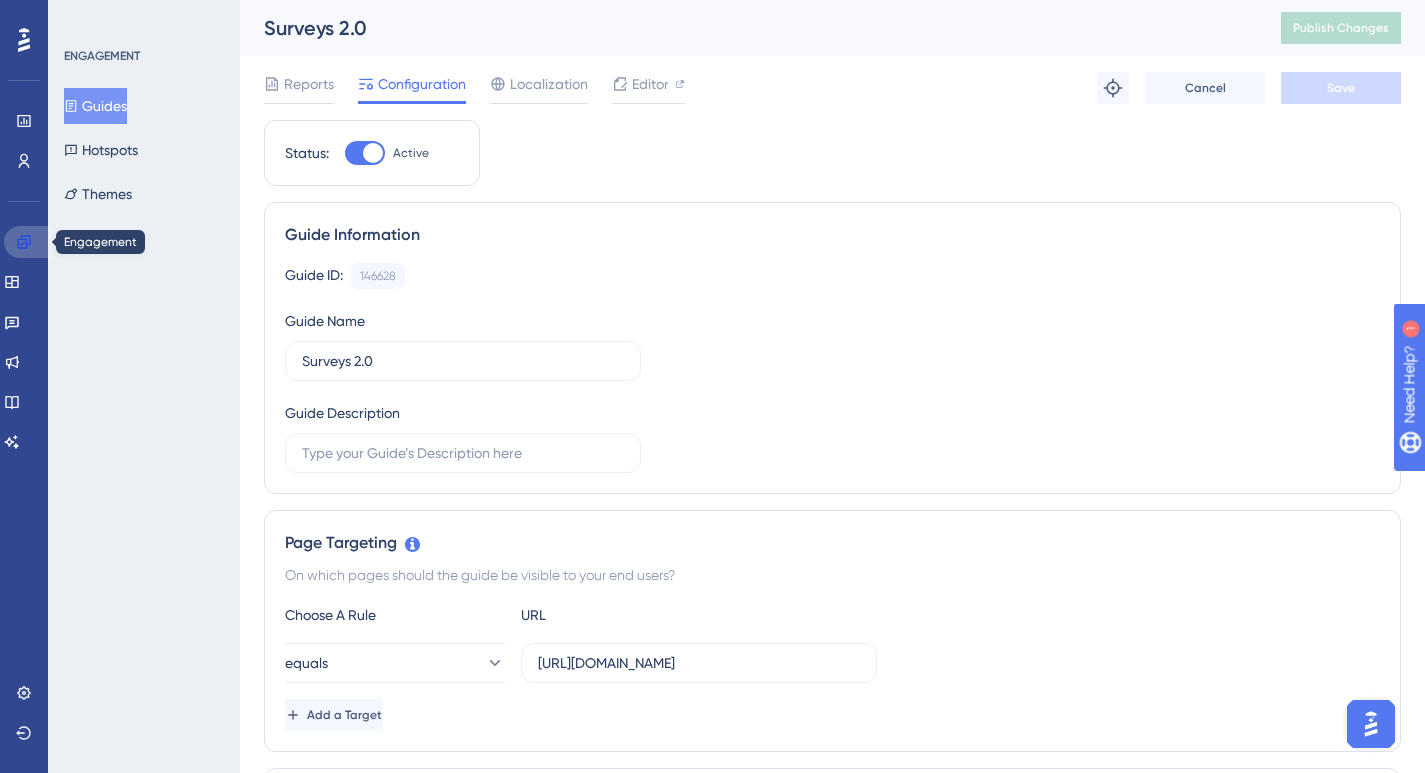 click 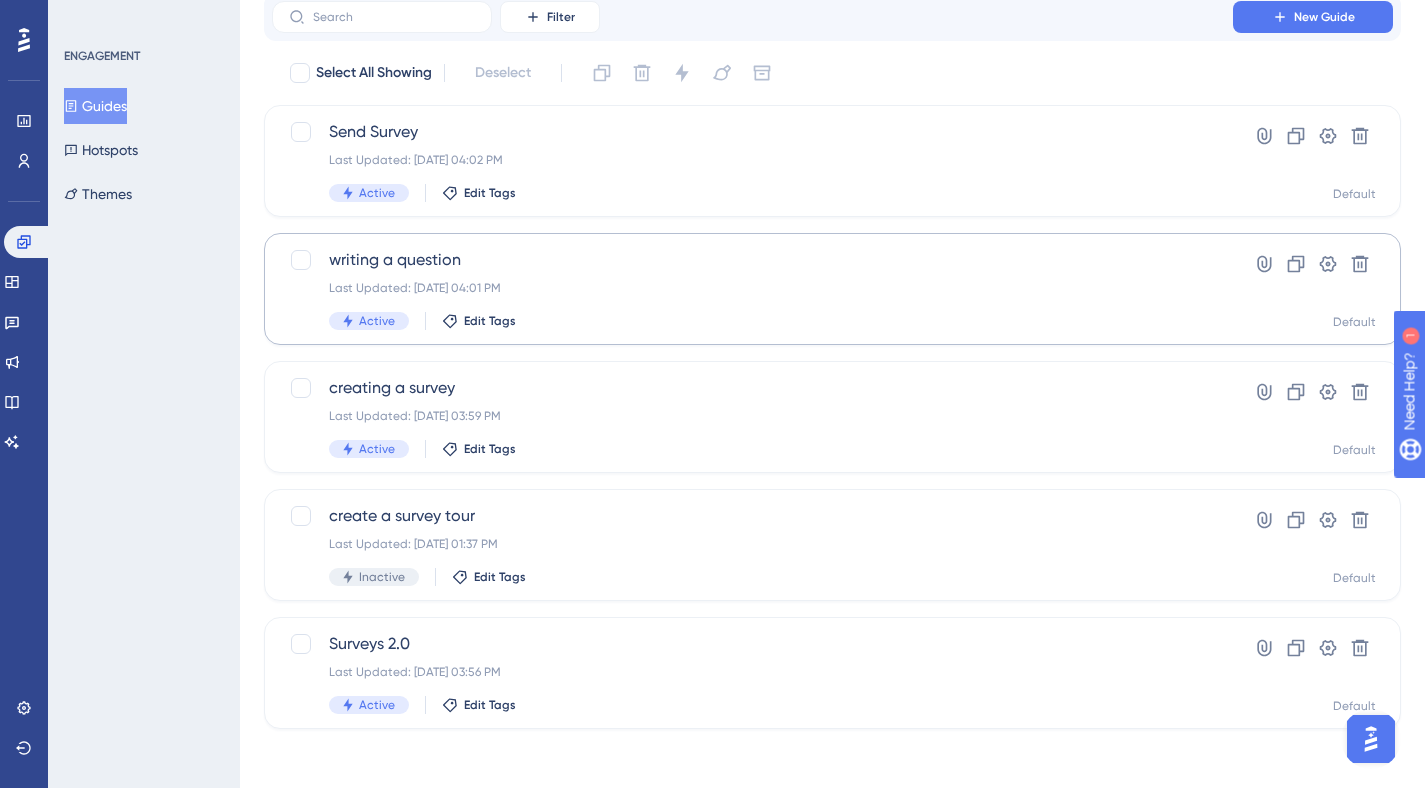 scroll, scrollTop: 84, scrollLeft: 0, axis: vertical 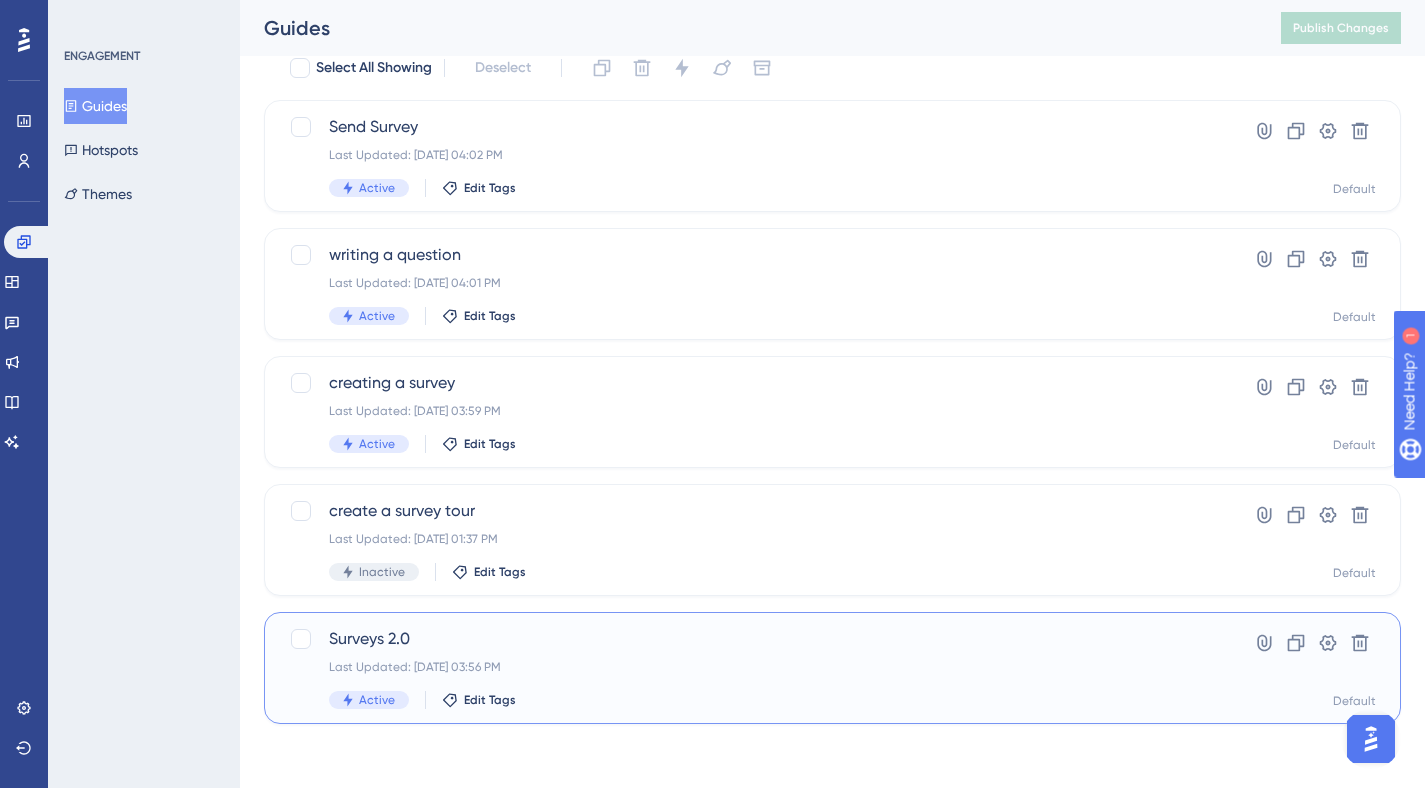 click on "Surveys 2.0" at bounding box center [752, 639] 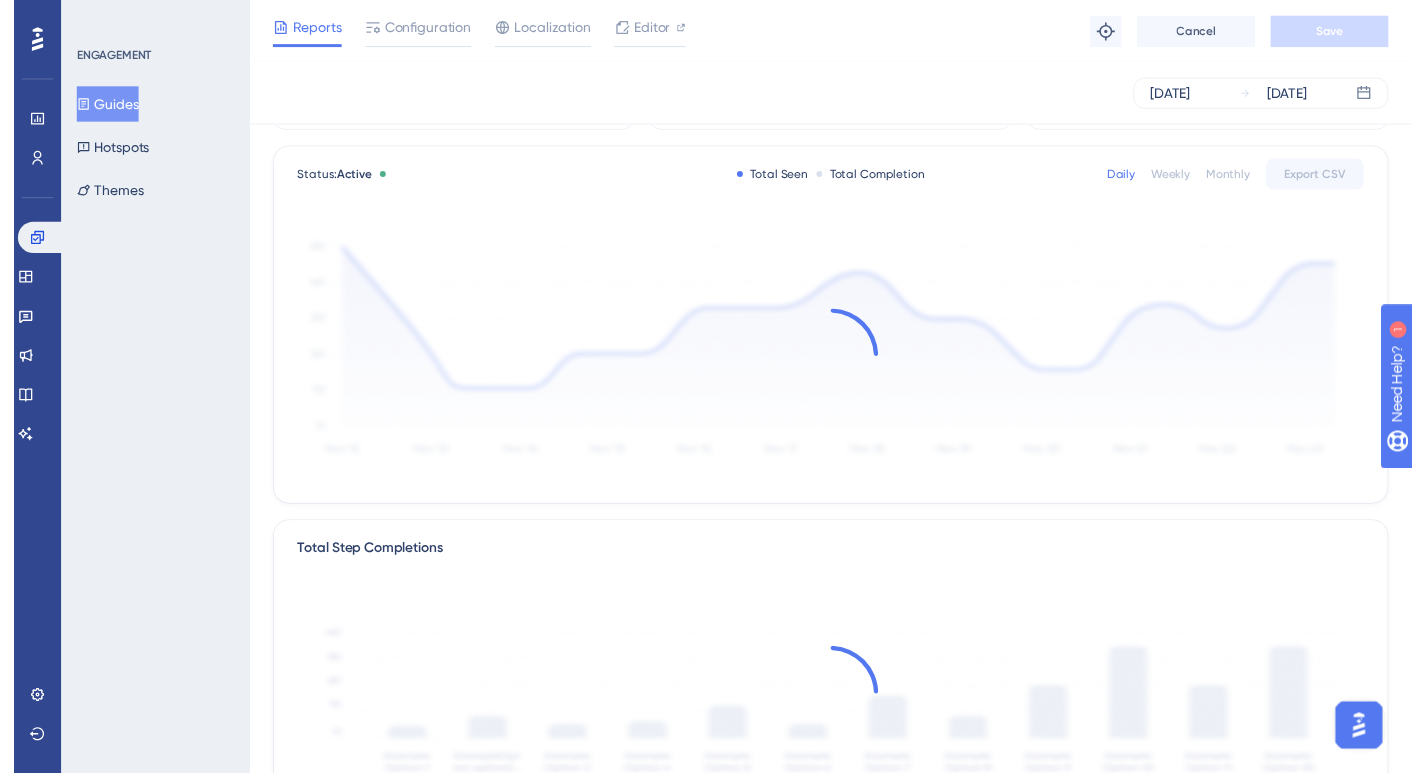 scroll, scrollTop: 0, scrollLeft: 0, axis: both 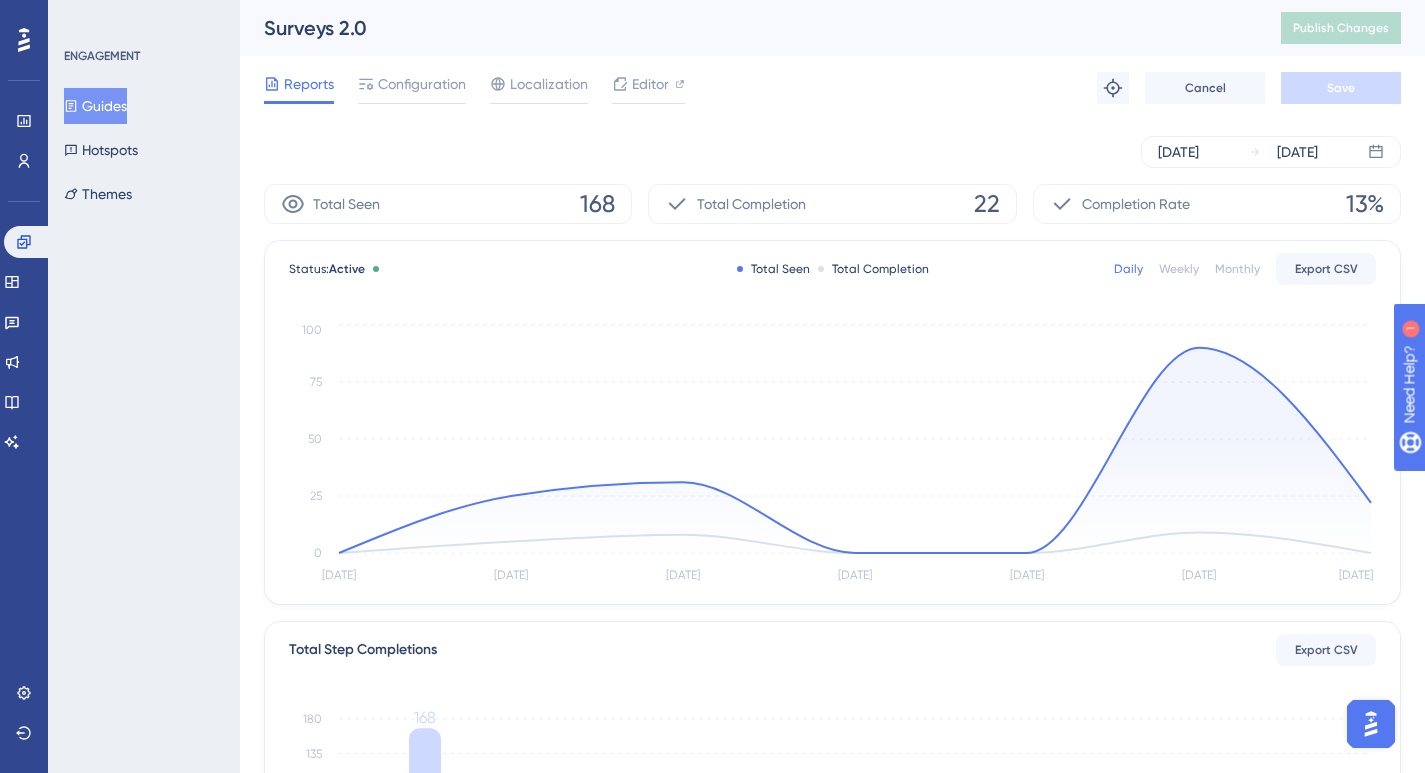 click on "Jul 09 2025 Jul 15 2025" at bounding box center (832, 152) 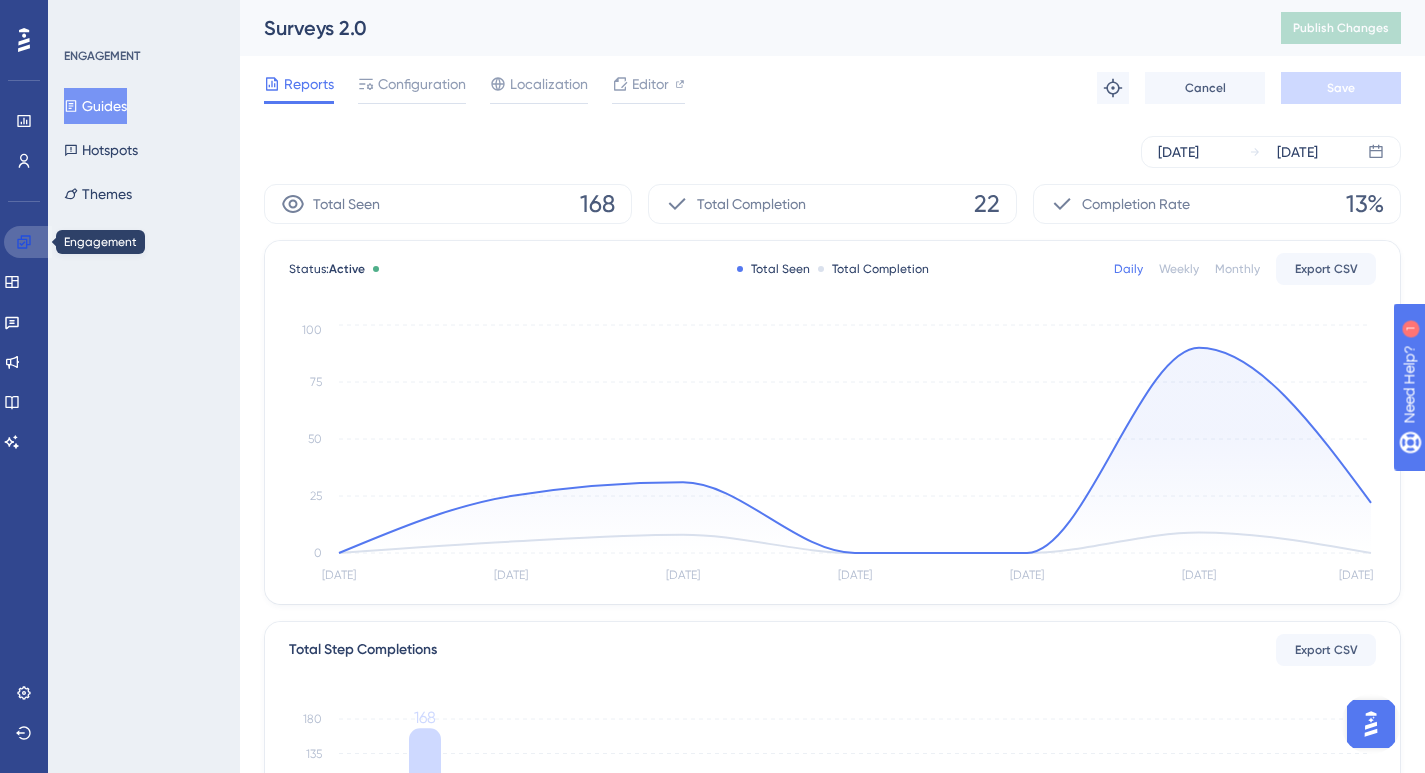 click at bounding box center (28, 242) 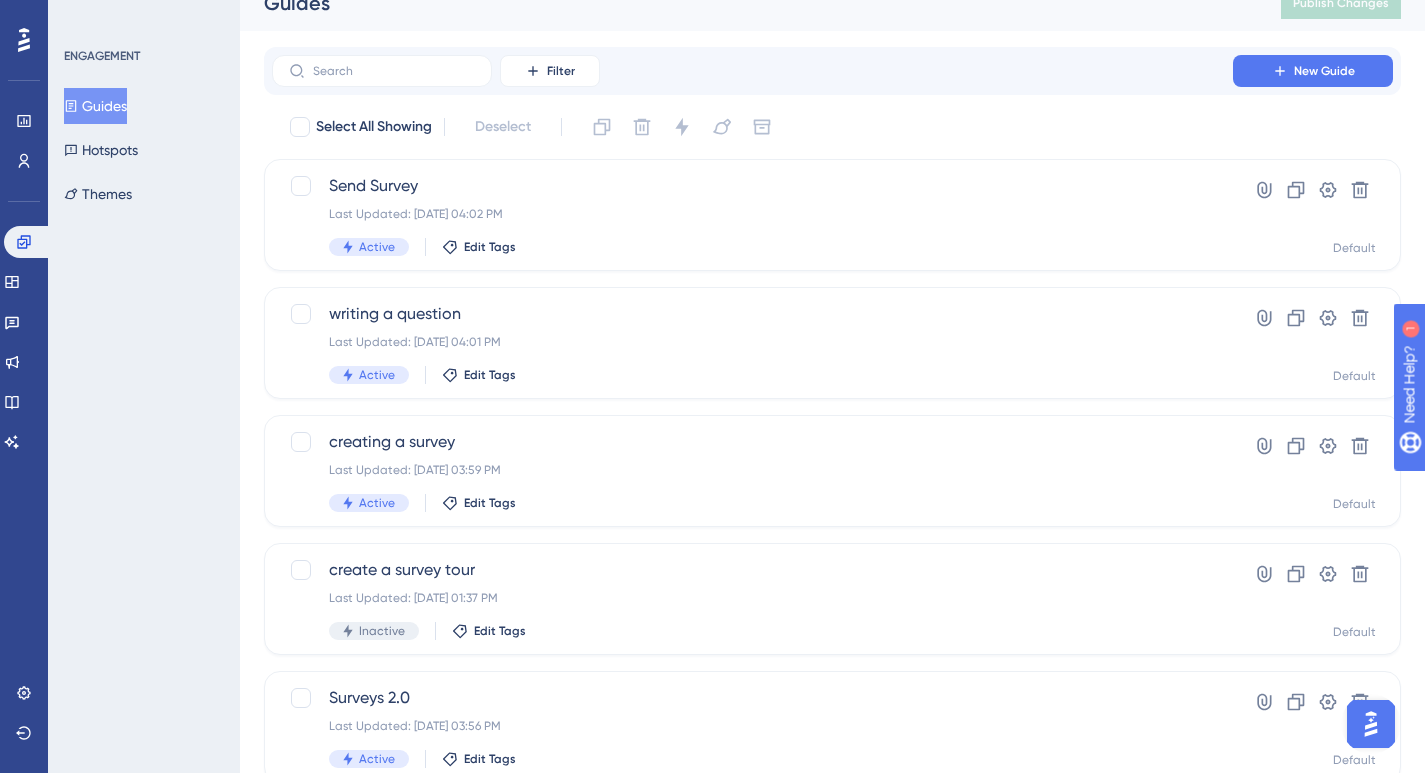 scroll, scrollTop: 41, scrollLeft: 0, axis: vertical 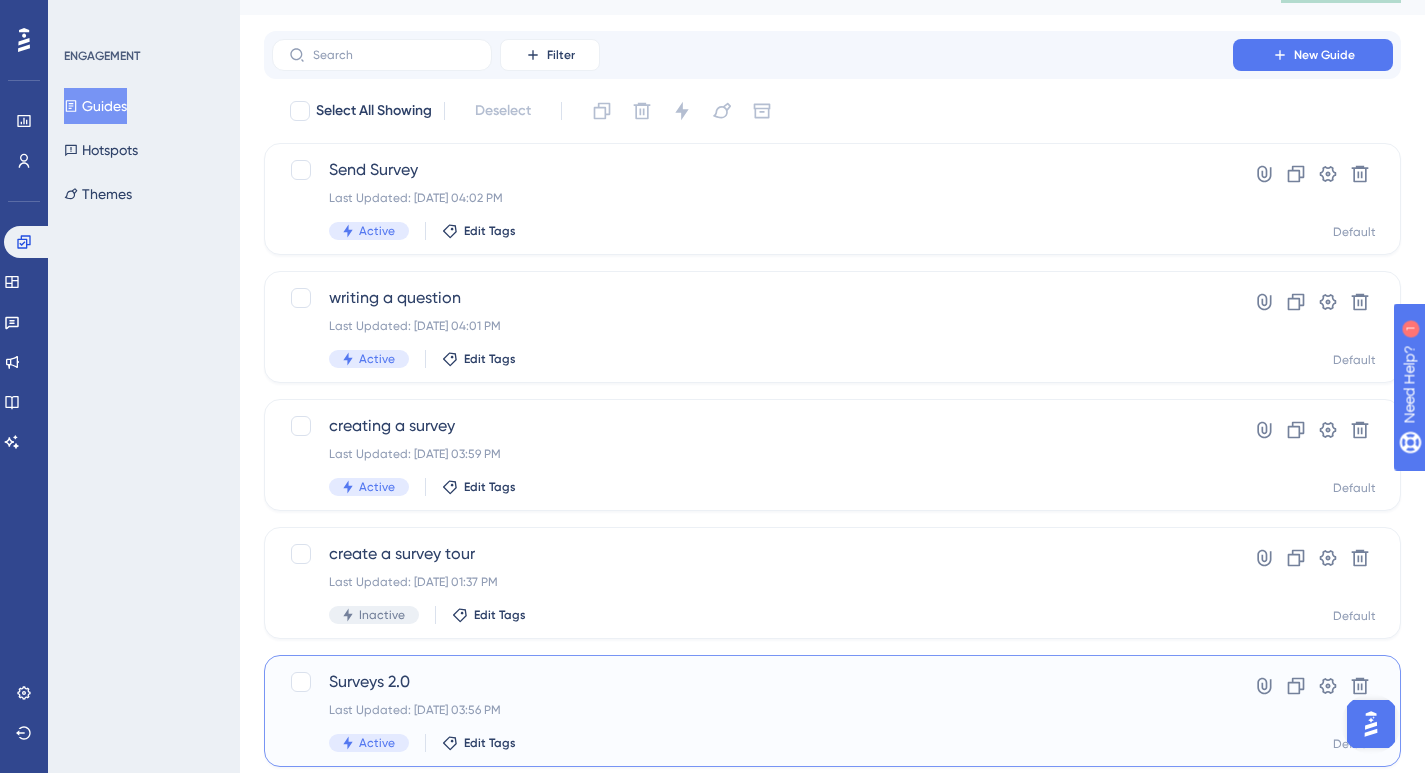 click on "Surveys 2.0" at bounding box center (752, 682) 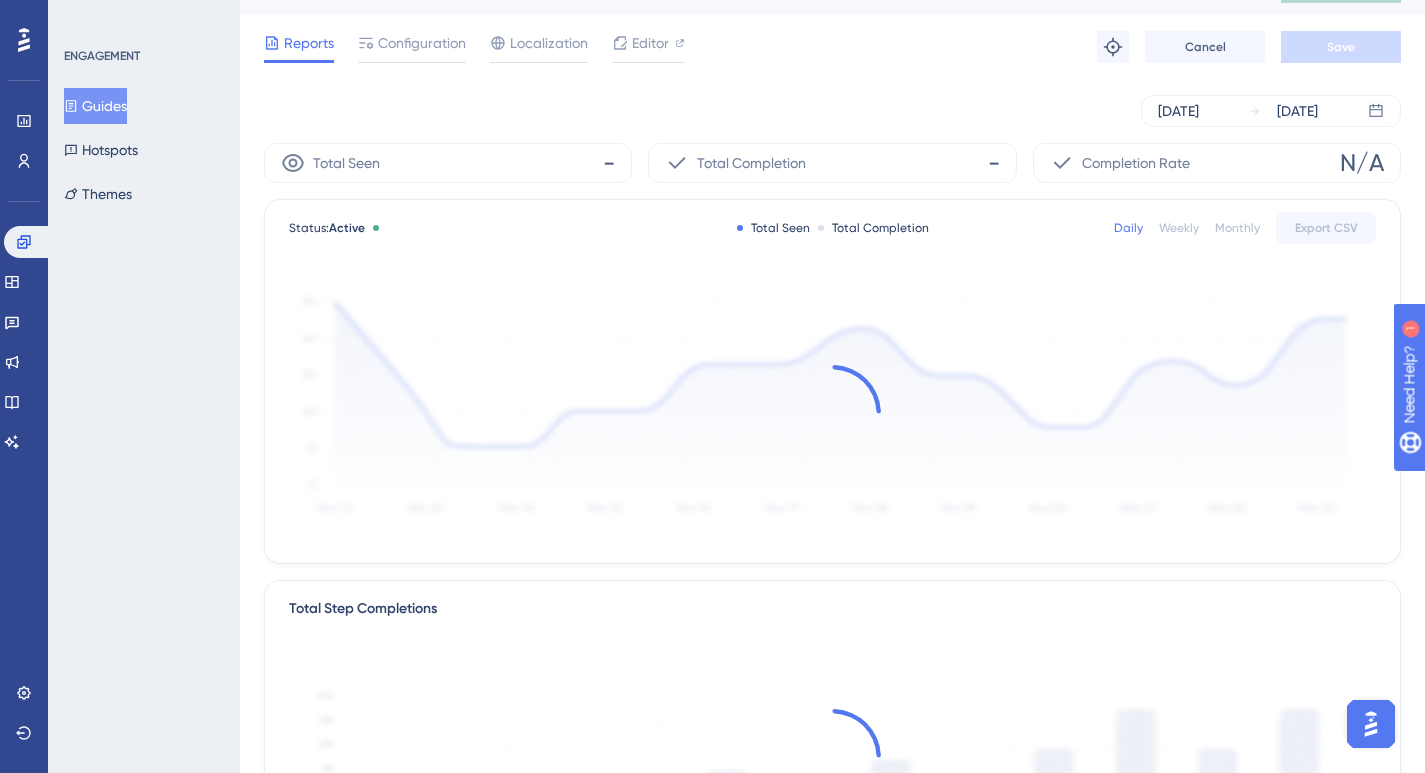 scroll, scrollTop: 0, scrollLeft: 0, axis: both 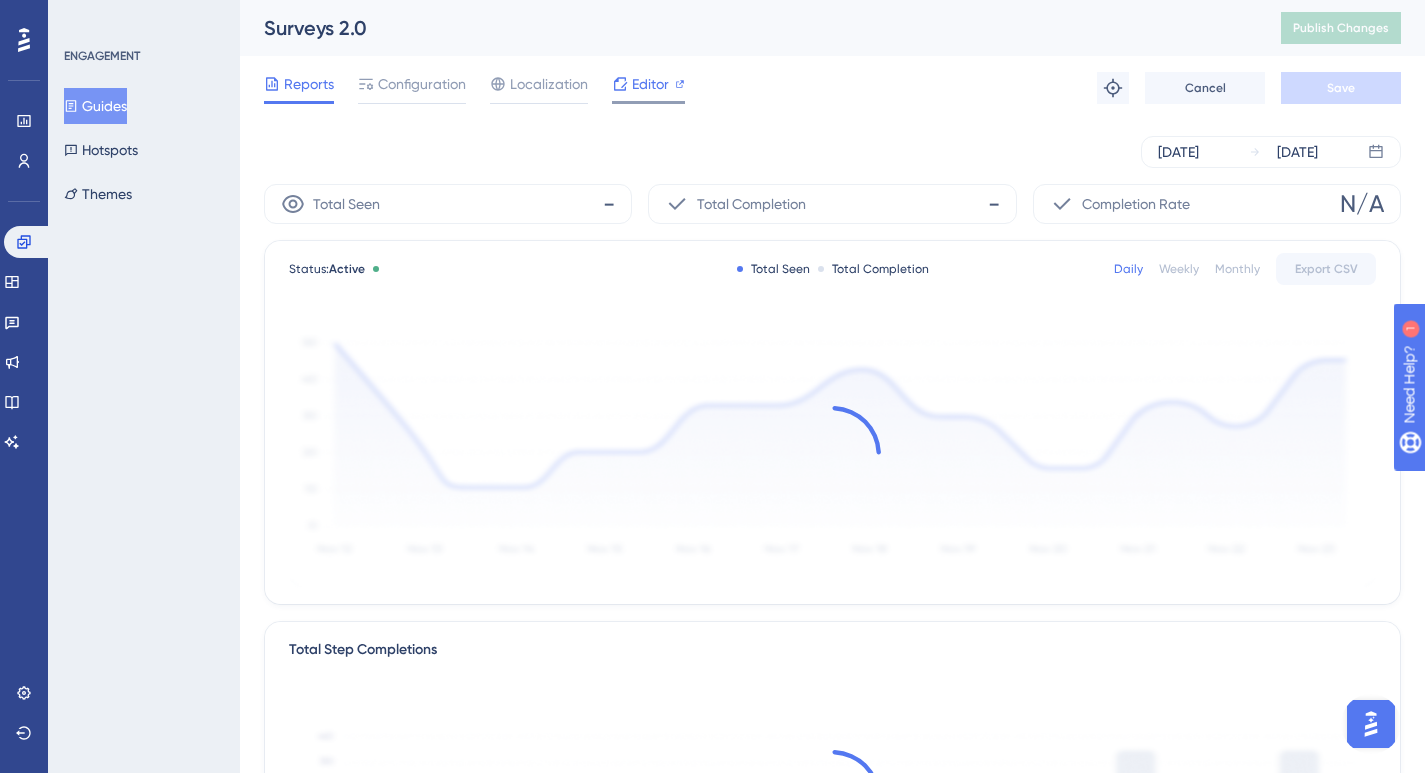 click 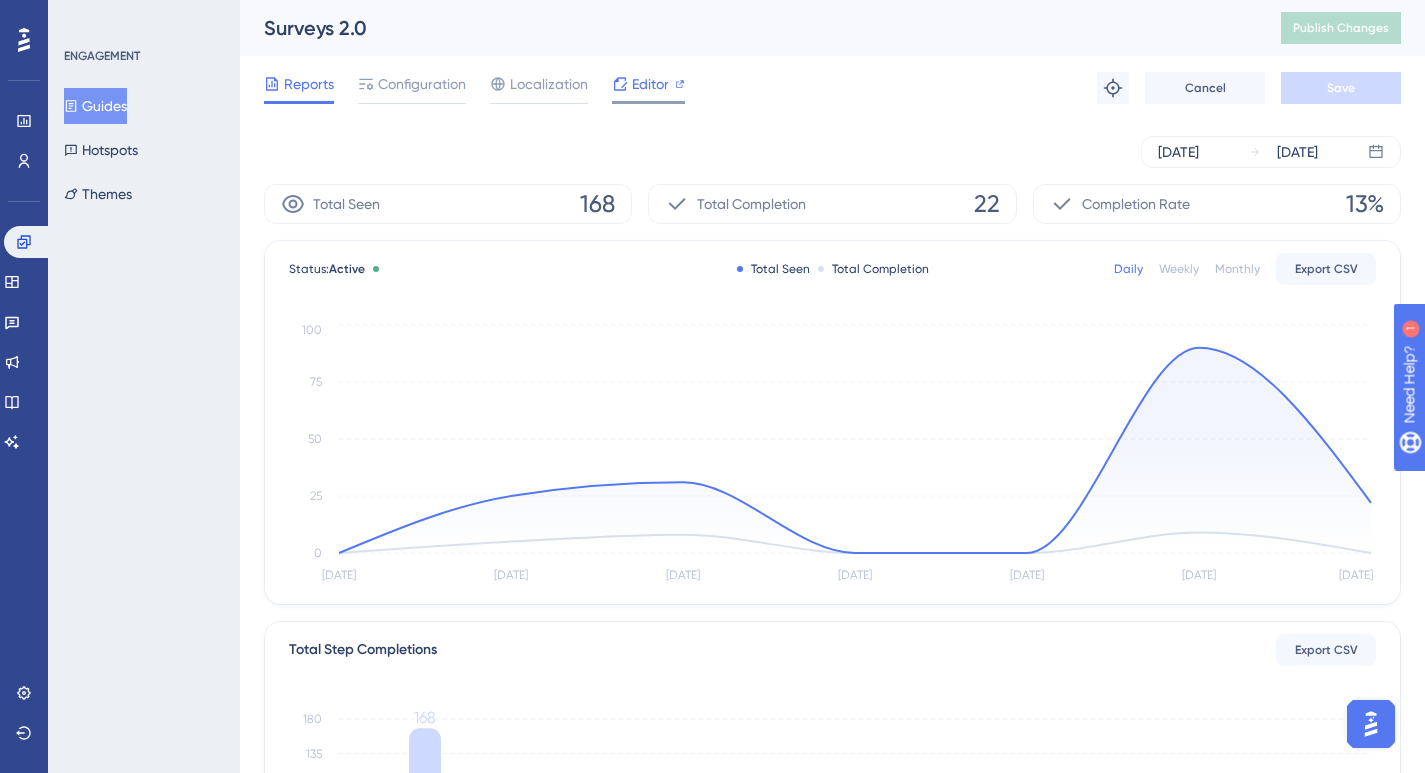 click on "Editor" at bounding box center (648, 88) 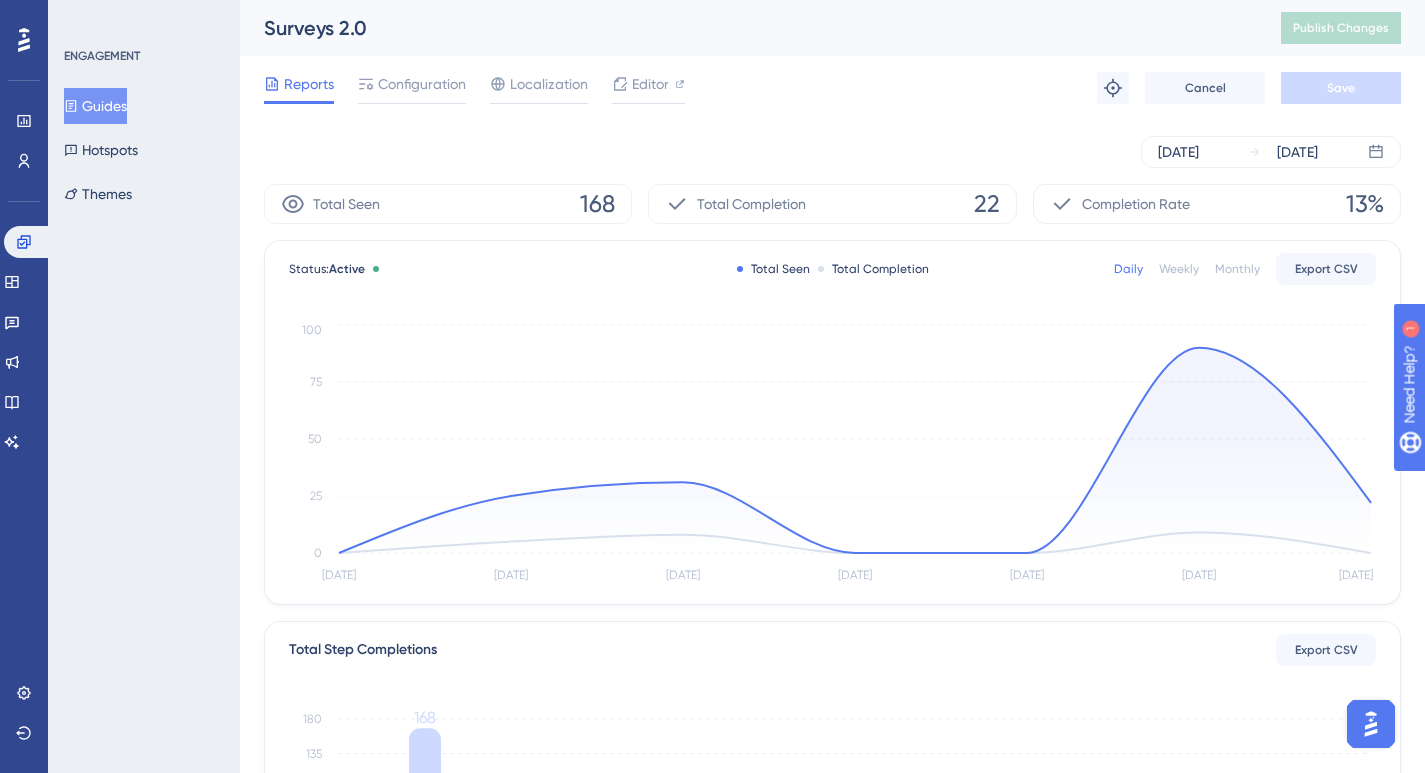 click on "Reports Configuration Localization Editor Troubleshoot Cancel Save" at bounding box center (832, 88) 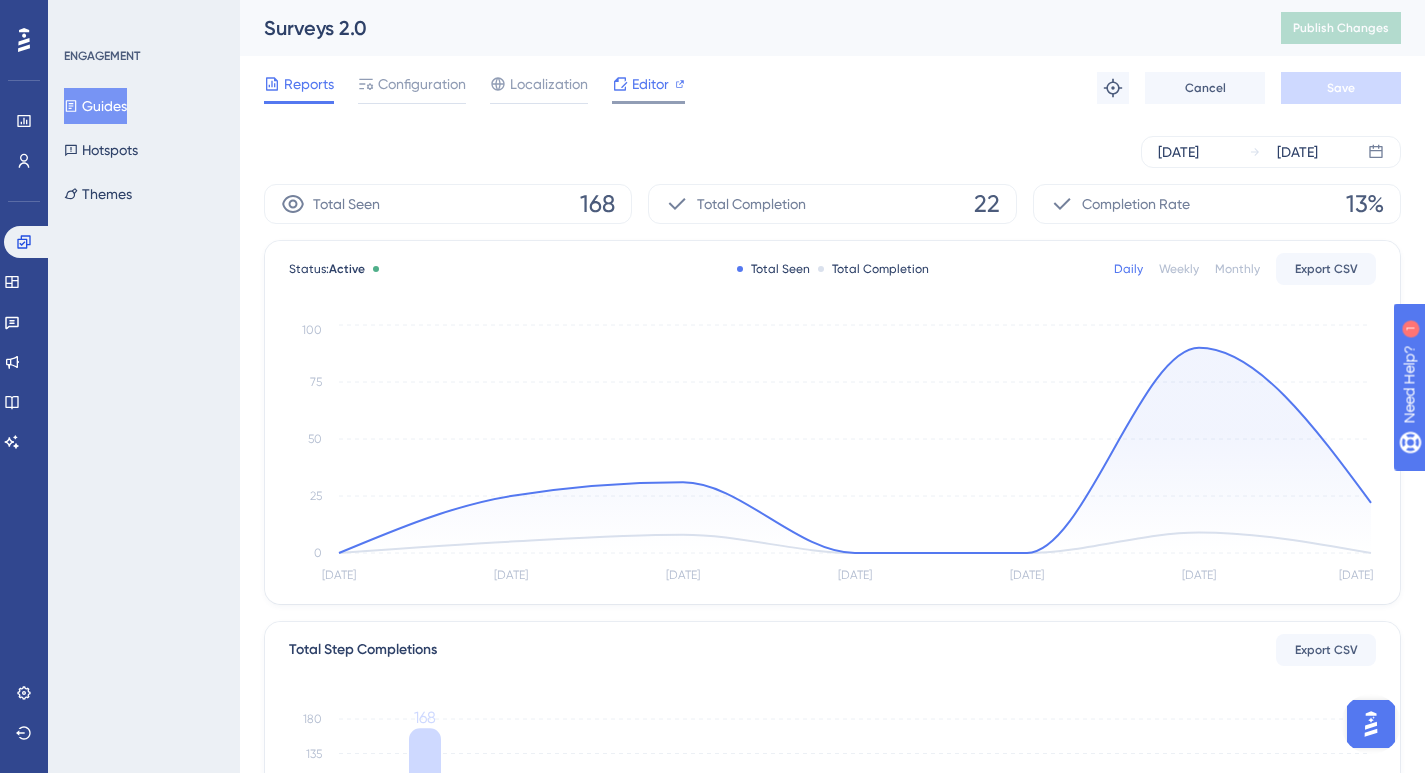 click on "Editor" at bounding box center [648, 88] 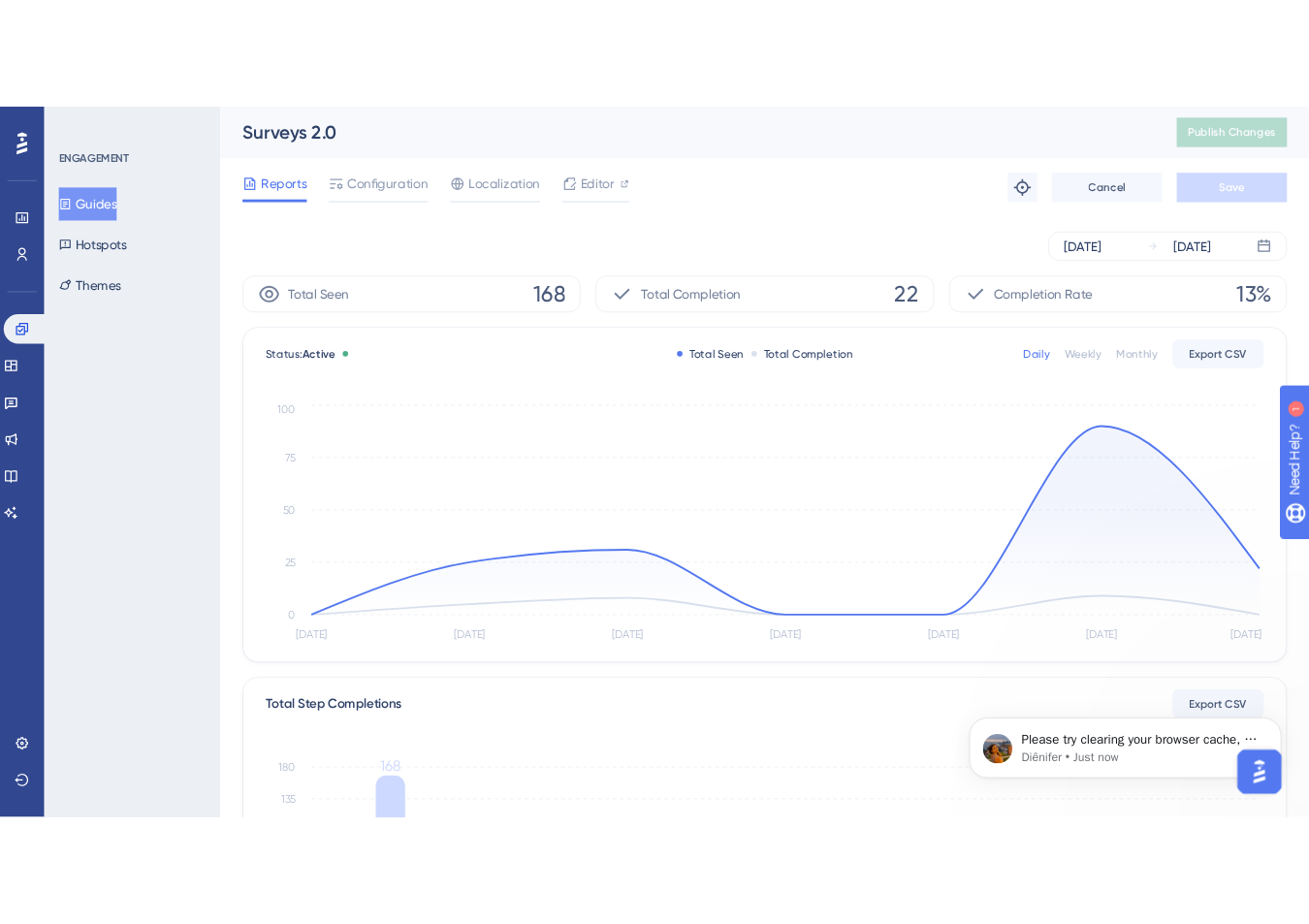 scroll, scrollTop: 0, scrollLeft: 0, axis: both 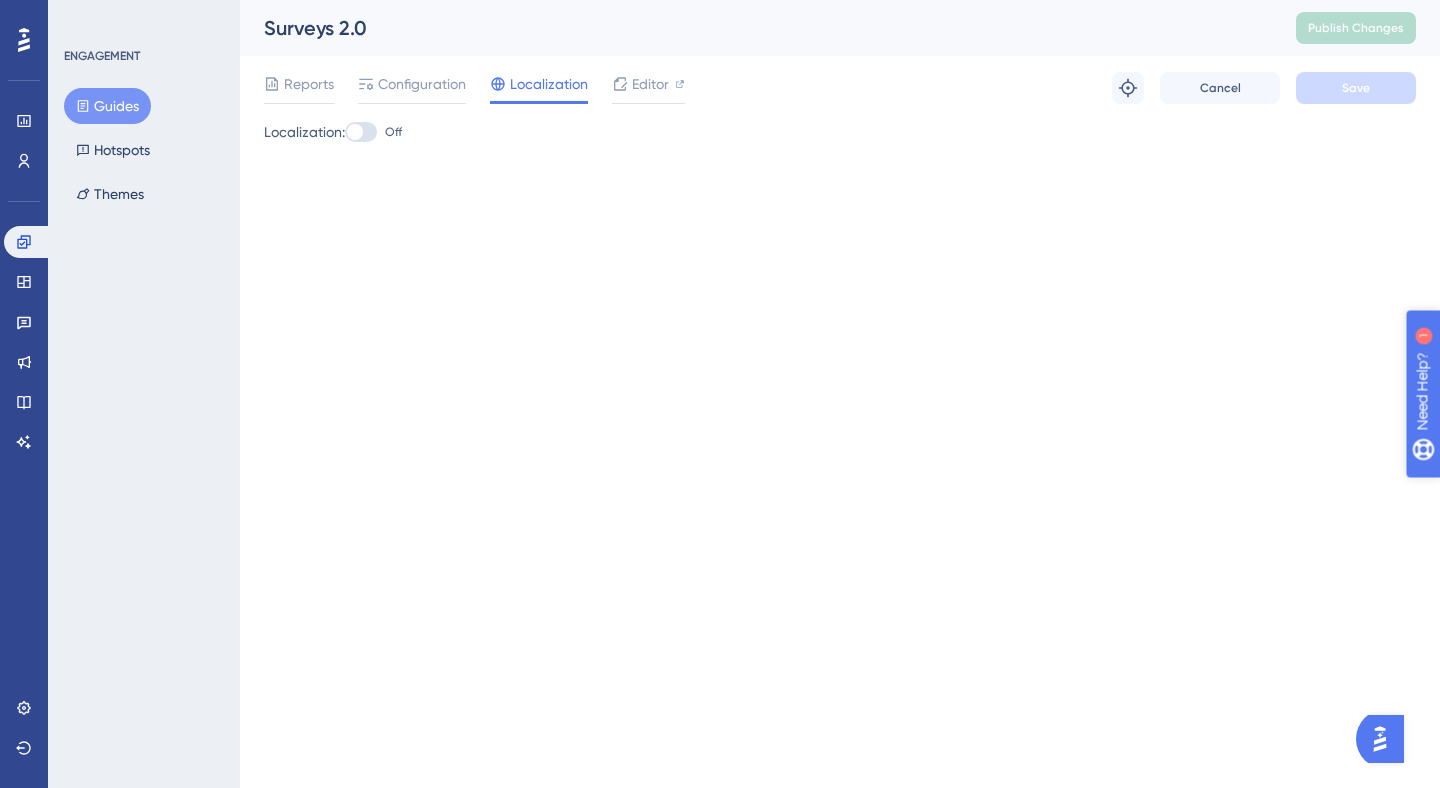 click on "Need Help?" at bounding box center (1492, 494) 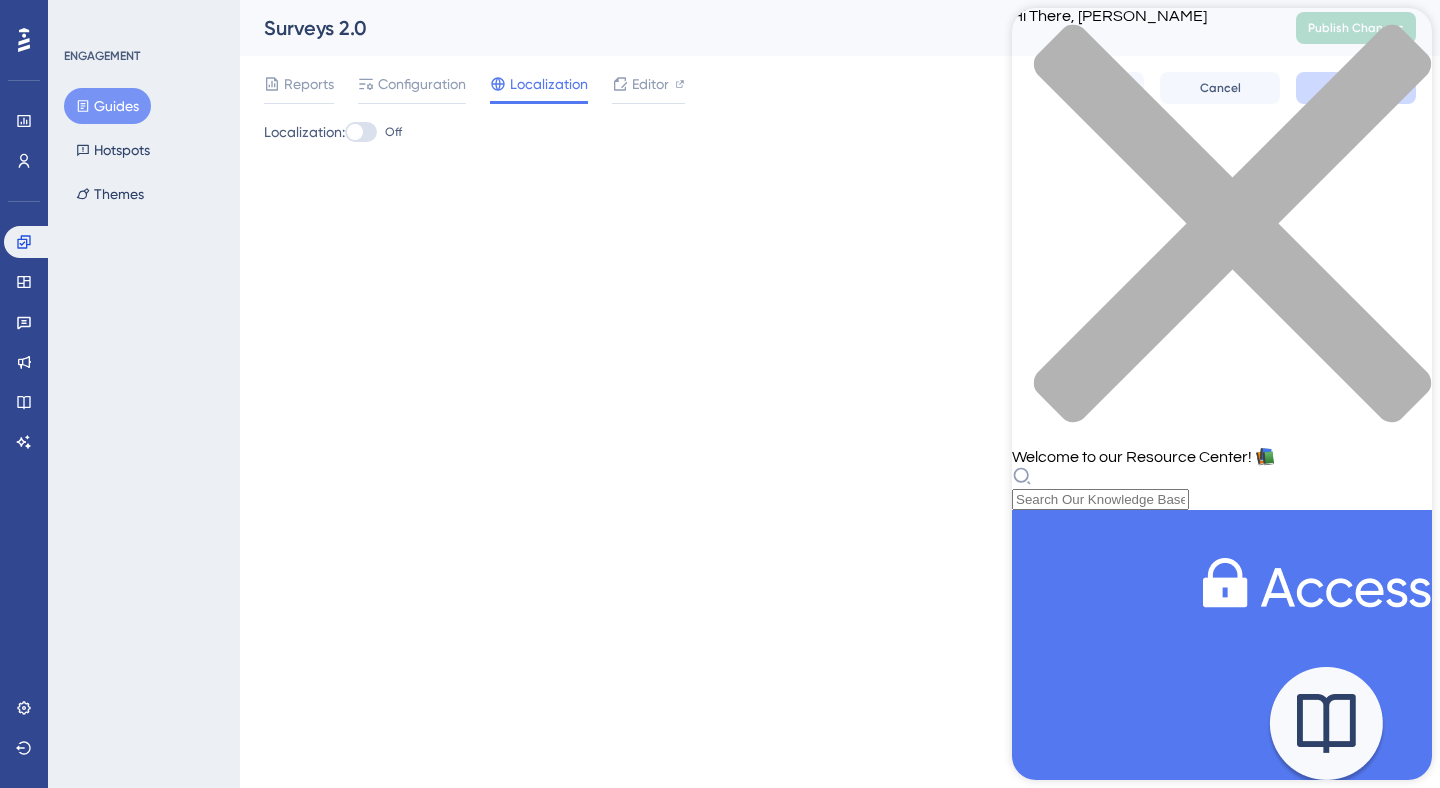click 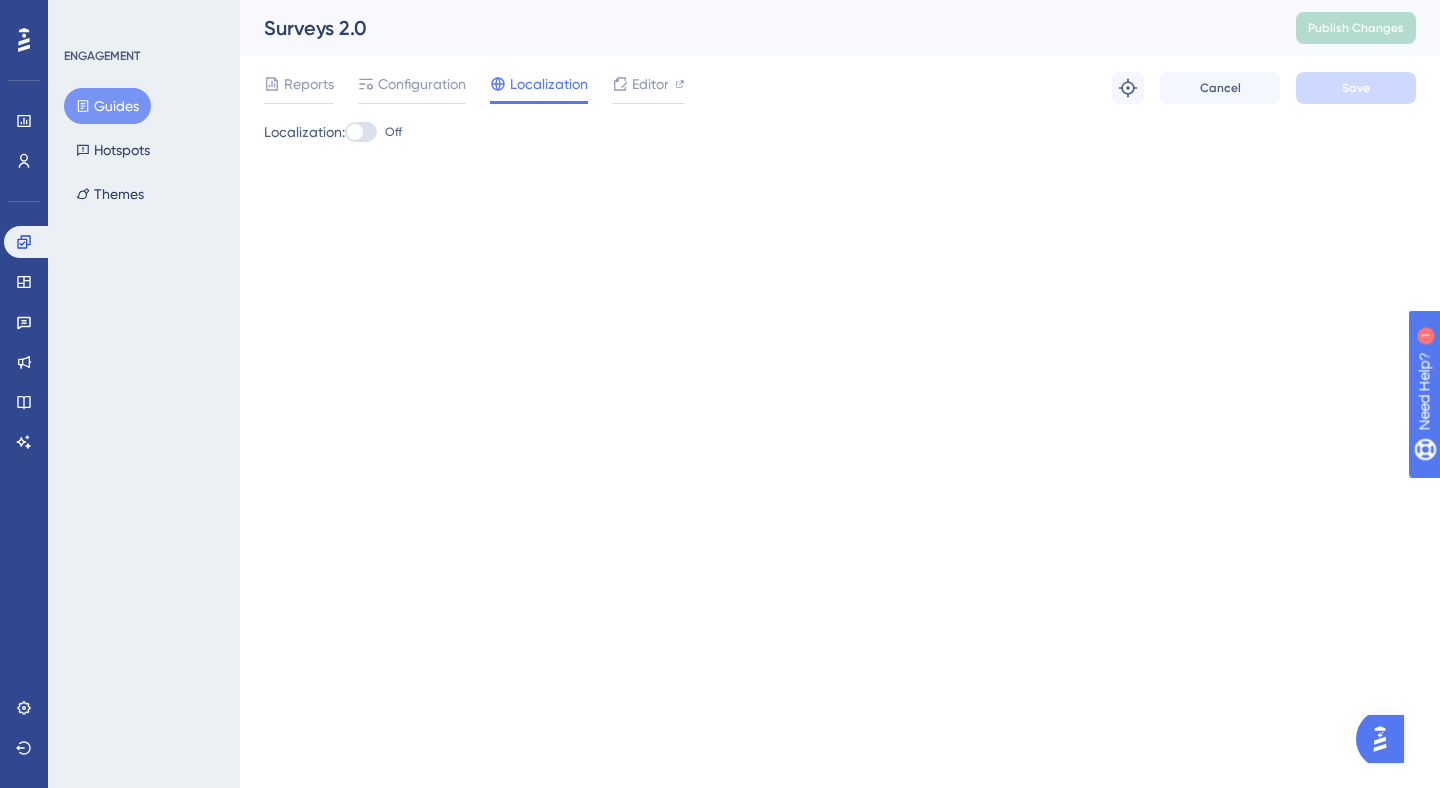 click at bounding box center [1380, 739] 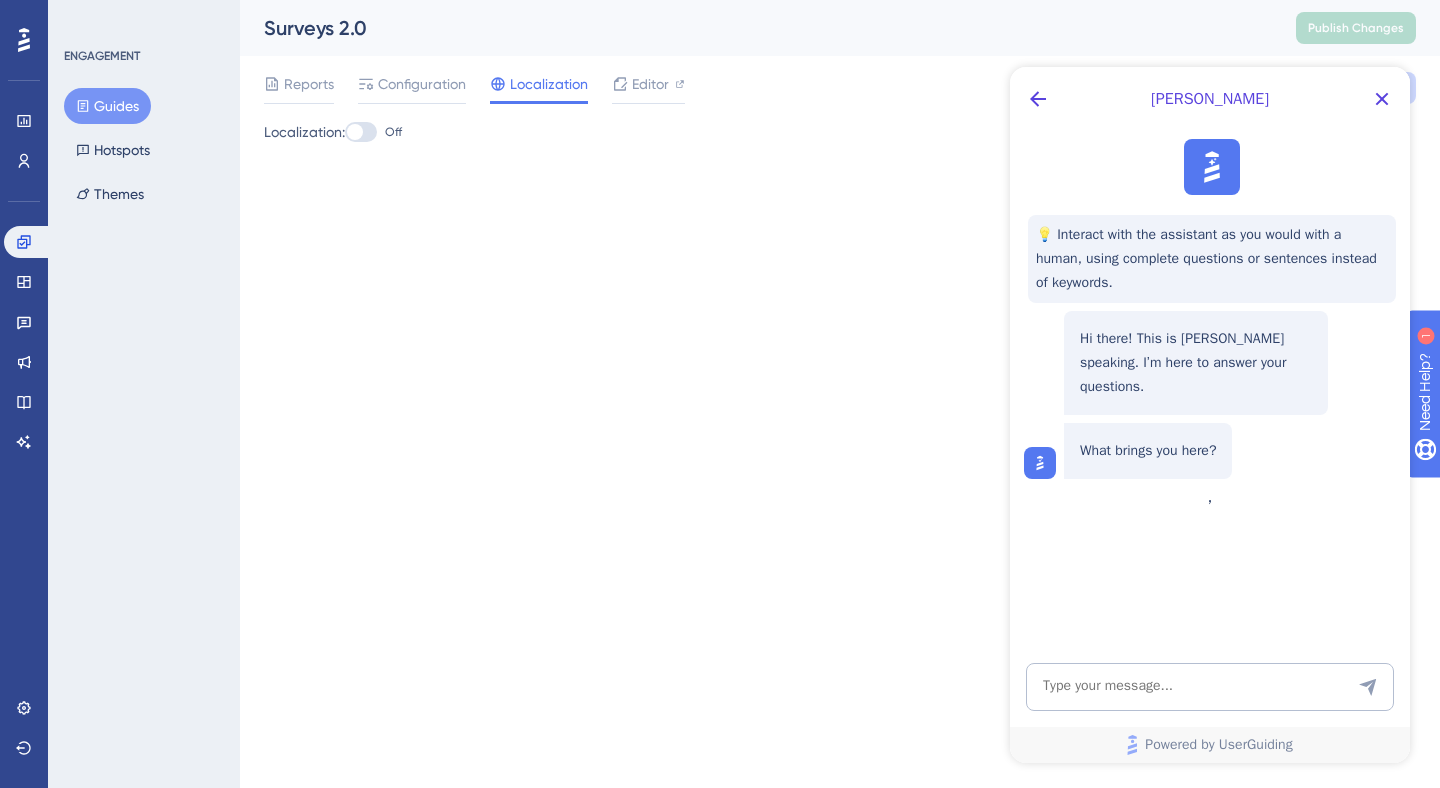 scroll, scrollTop: 0, scrollLeft: 0, axis: both 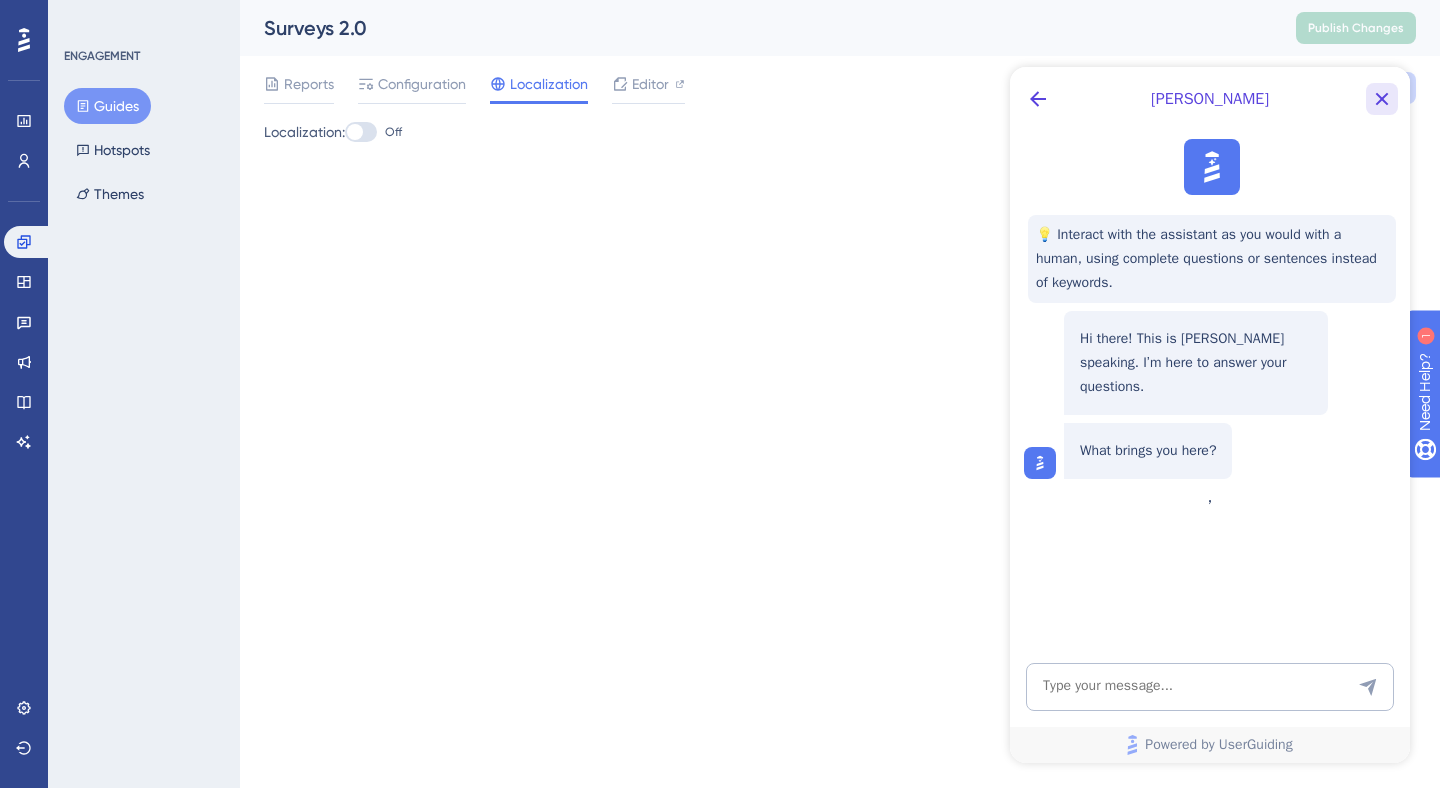 click 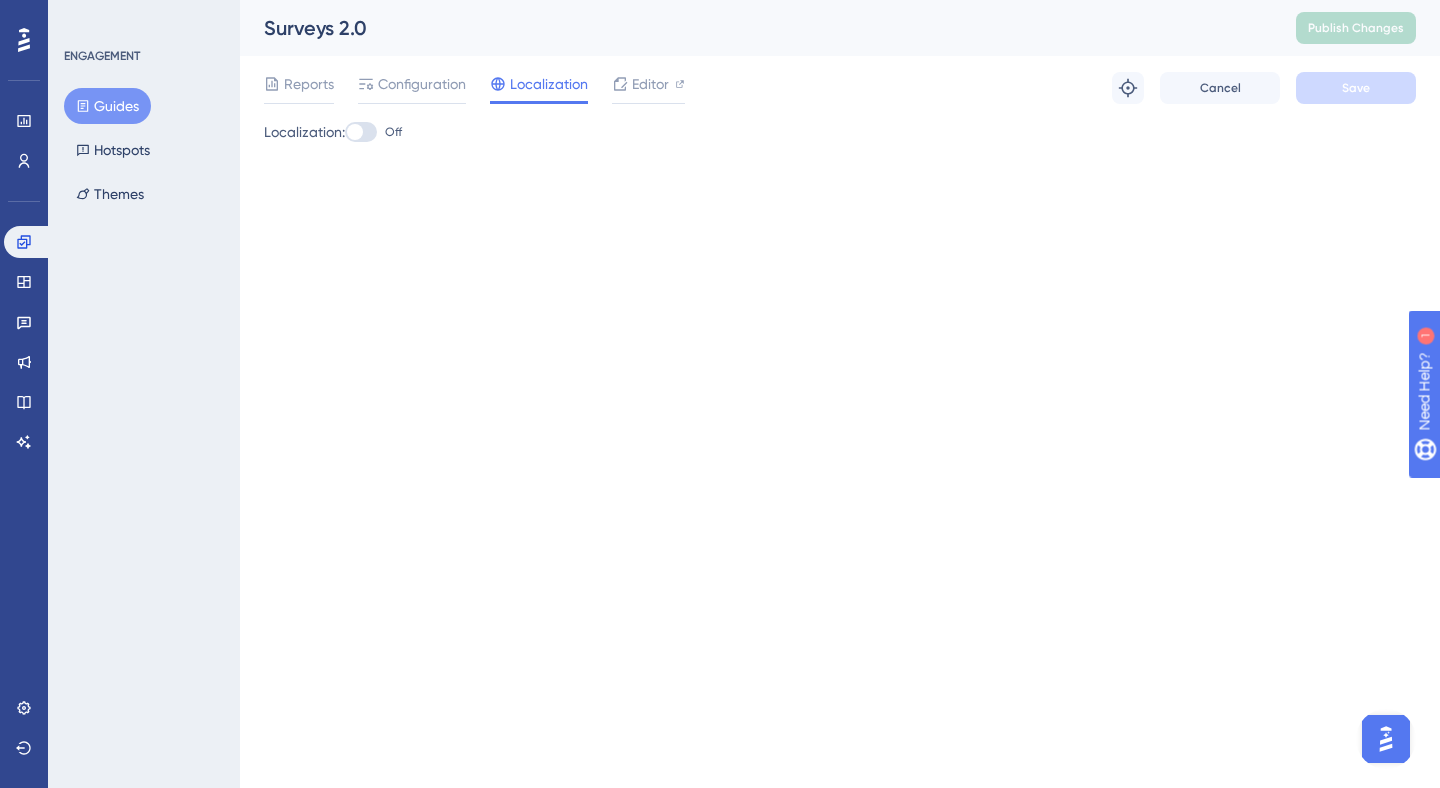 scroll, scrollTop: 0, scrollLeft: 0, axis: both 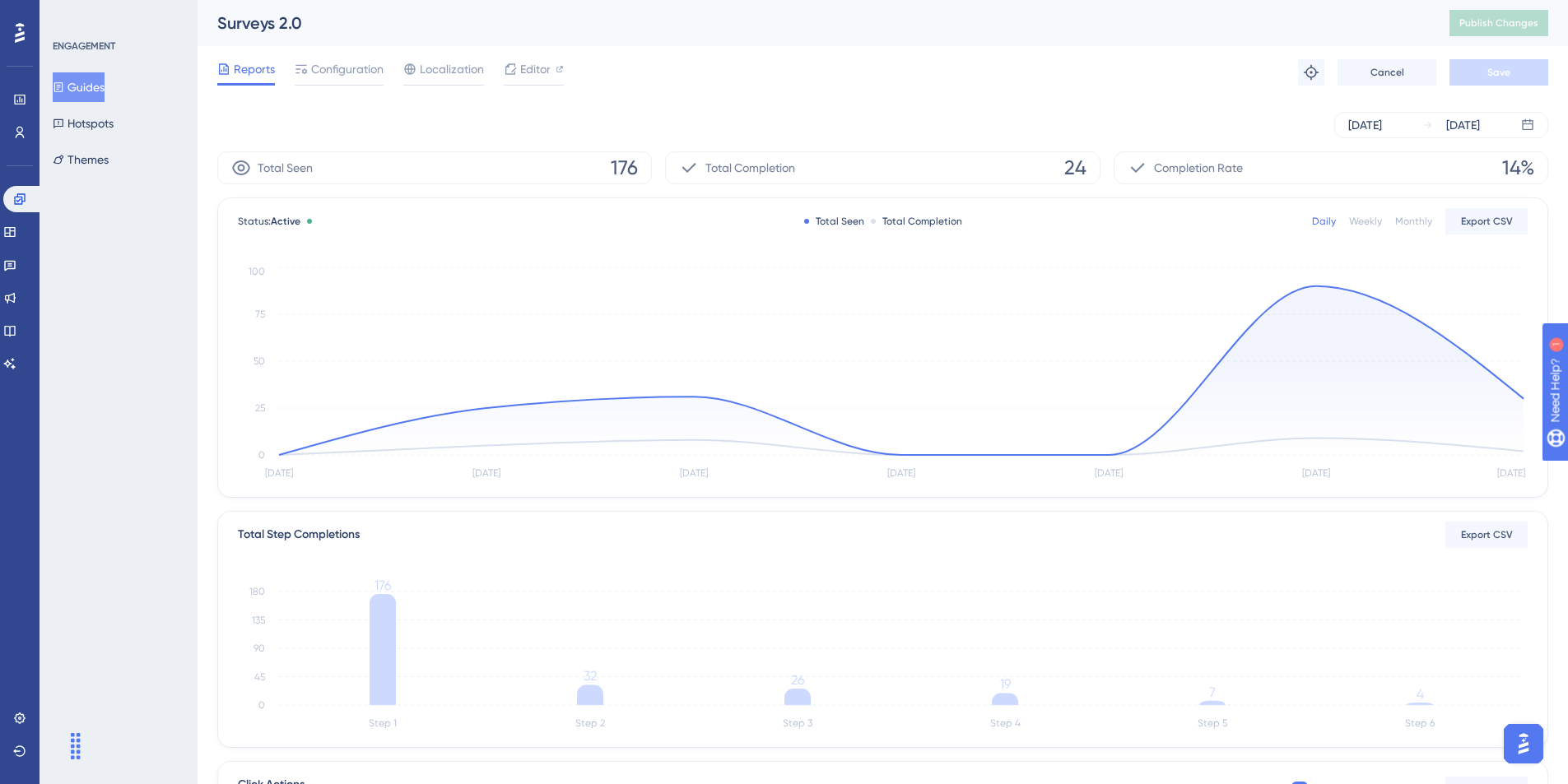 click on "Surveys 2.0" at bounding box center (812, 23) 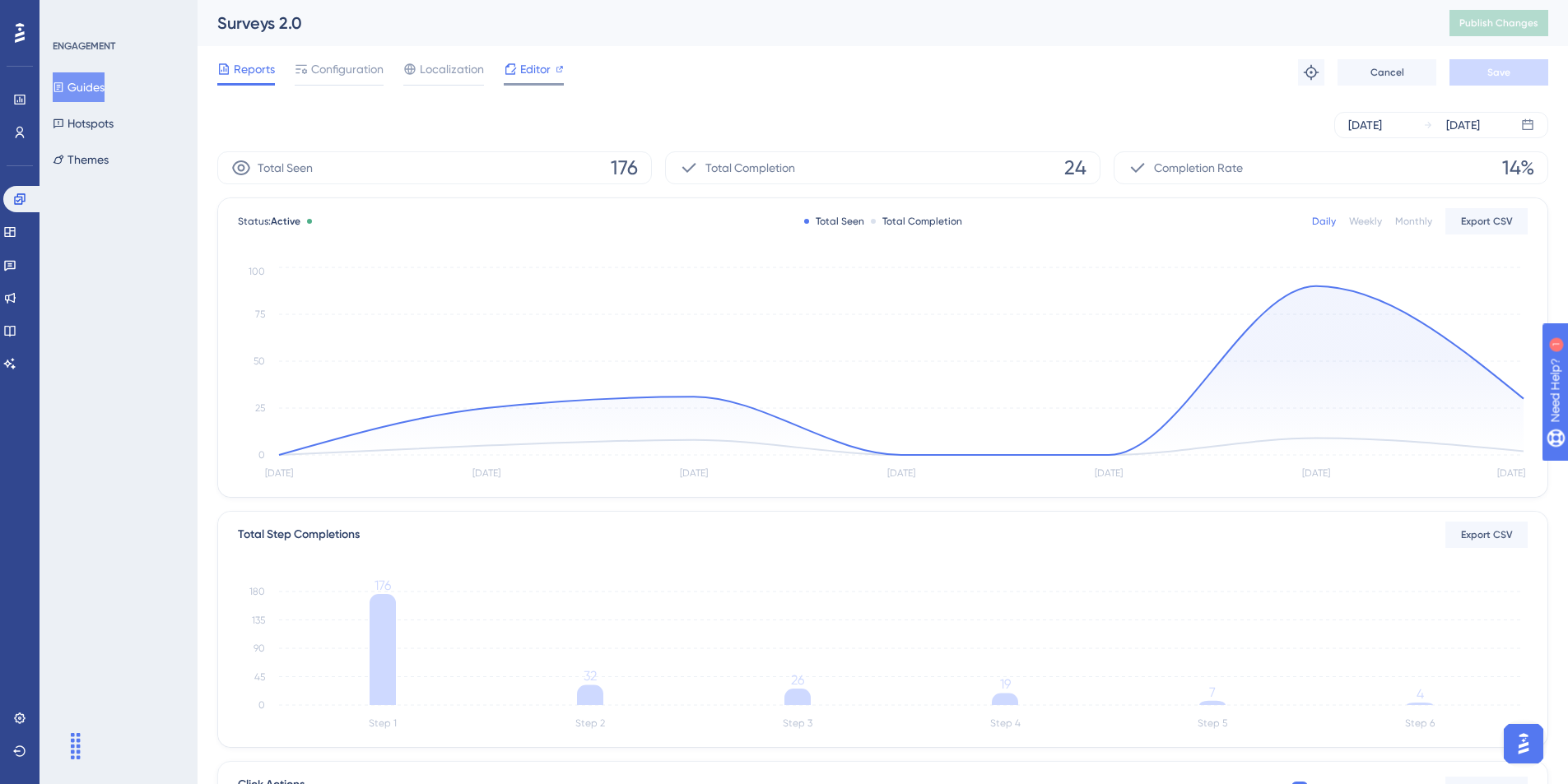 click on "Editor" at bounding box center [535, 69] 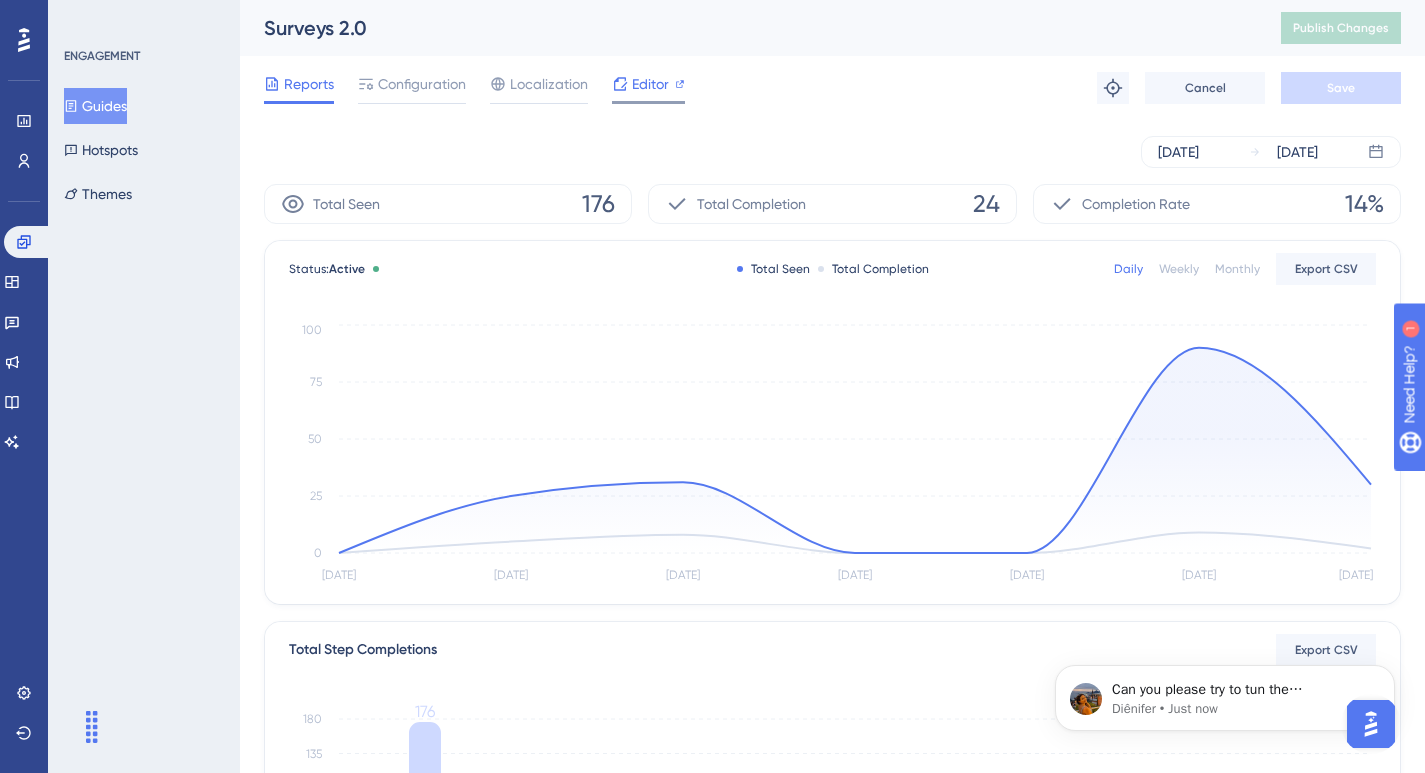 scroll, scrollTop: 0, scrollLeft: 0, axis: both 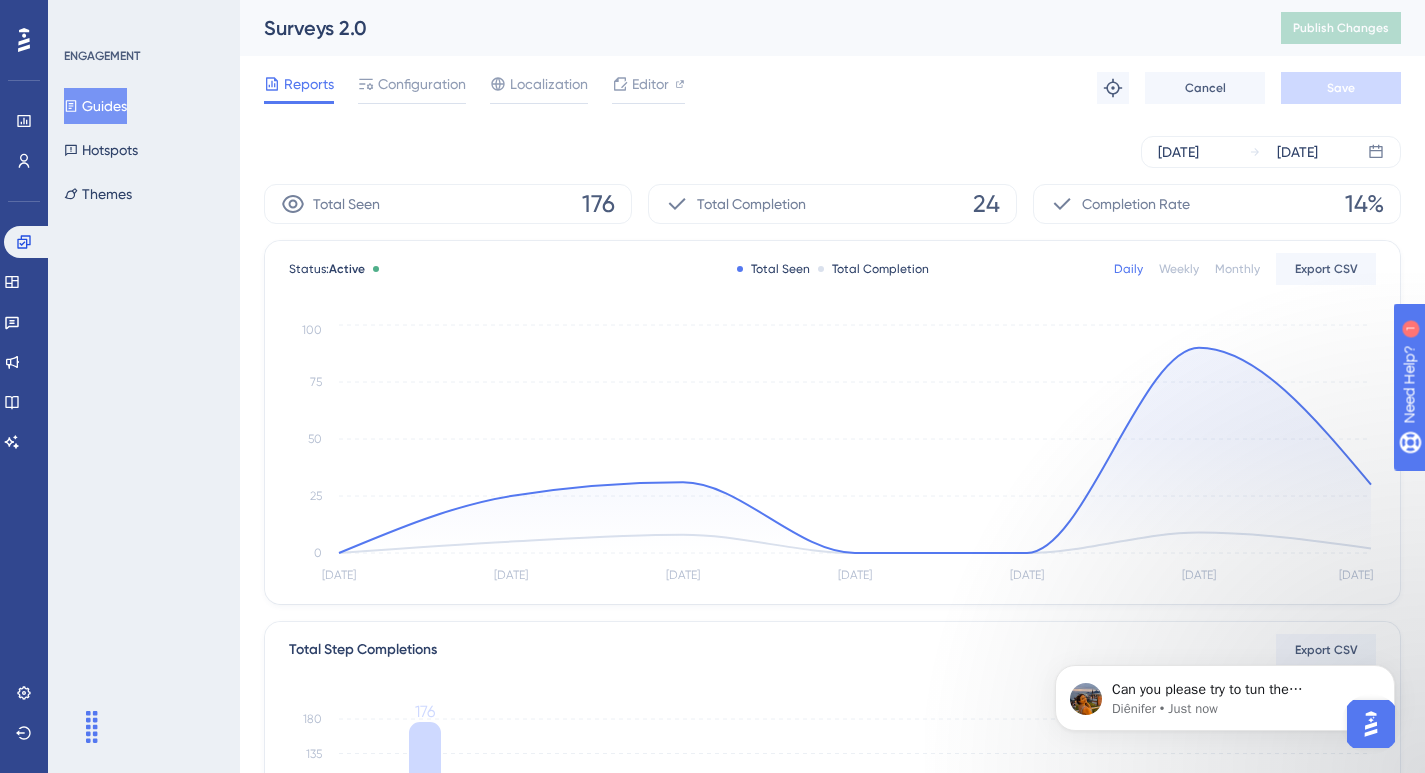 click at bounding box center (1371, 724) 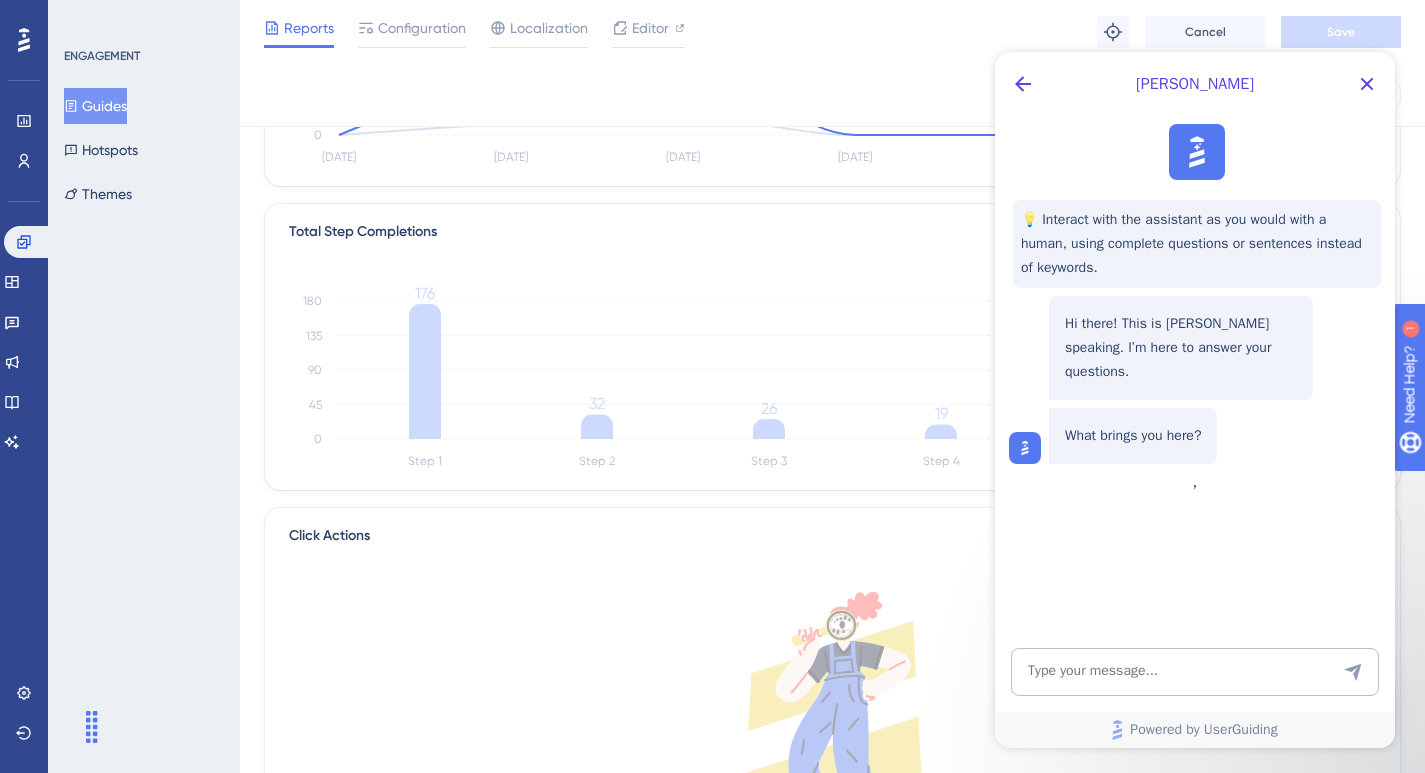 scroll, scrollTop: 409, scrollLeft: 0, axis: vertical 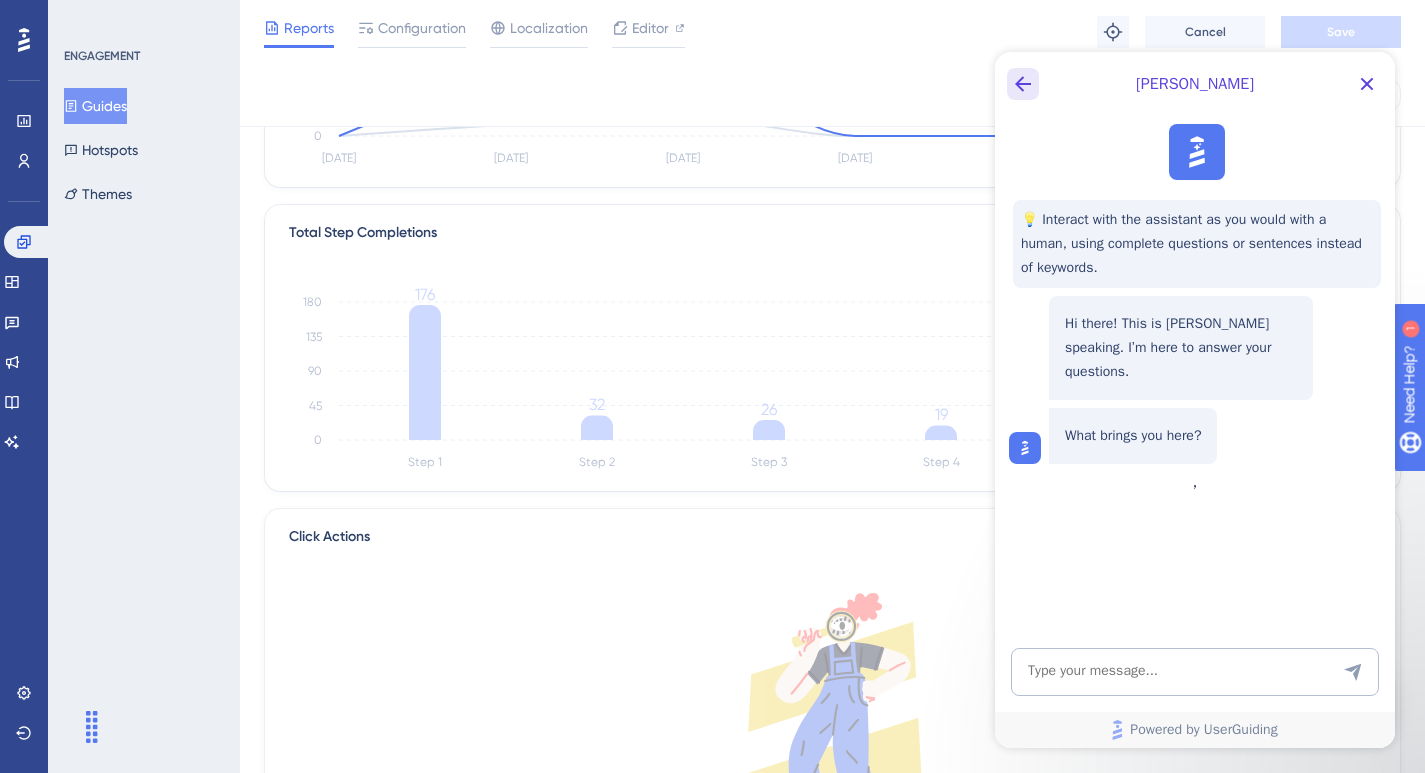 click 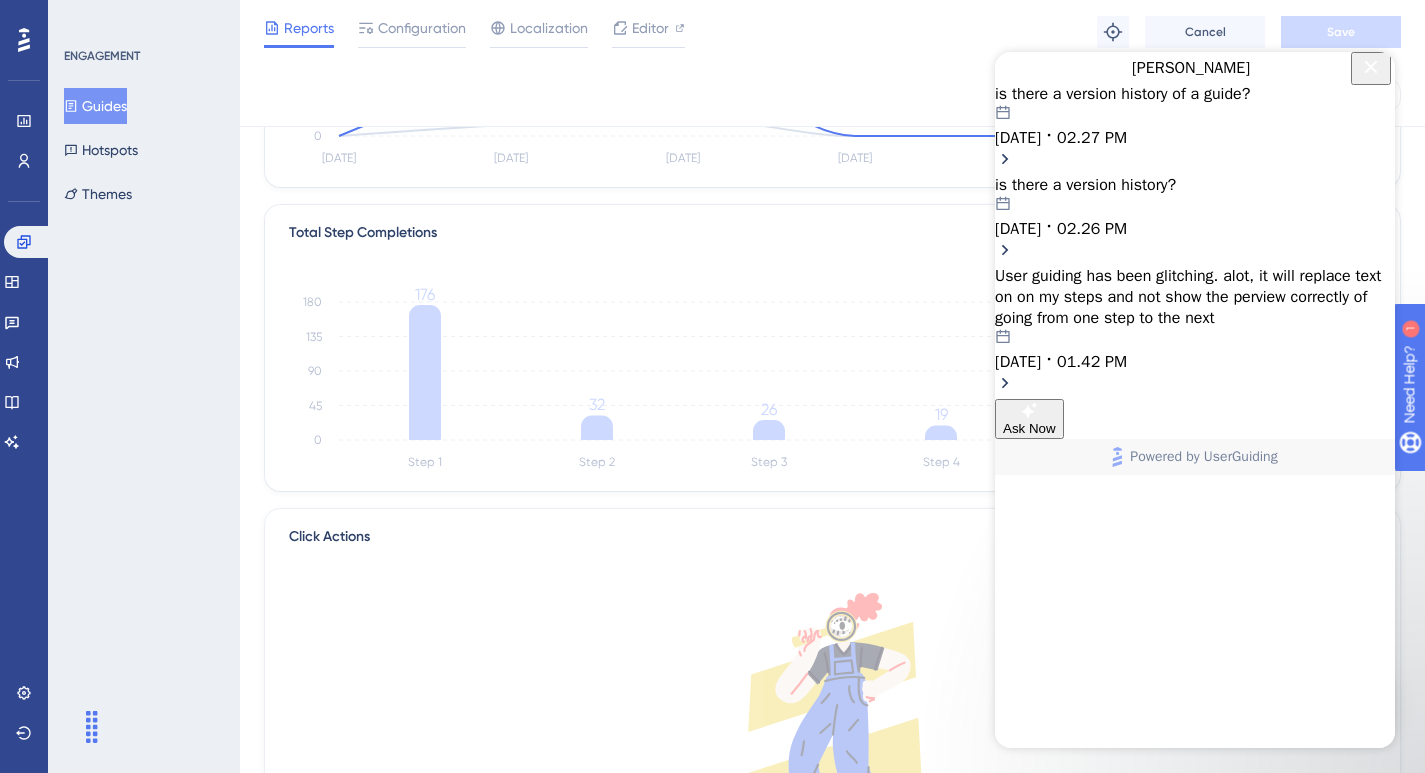 click 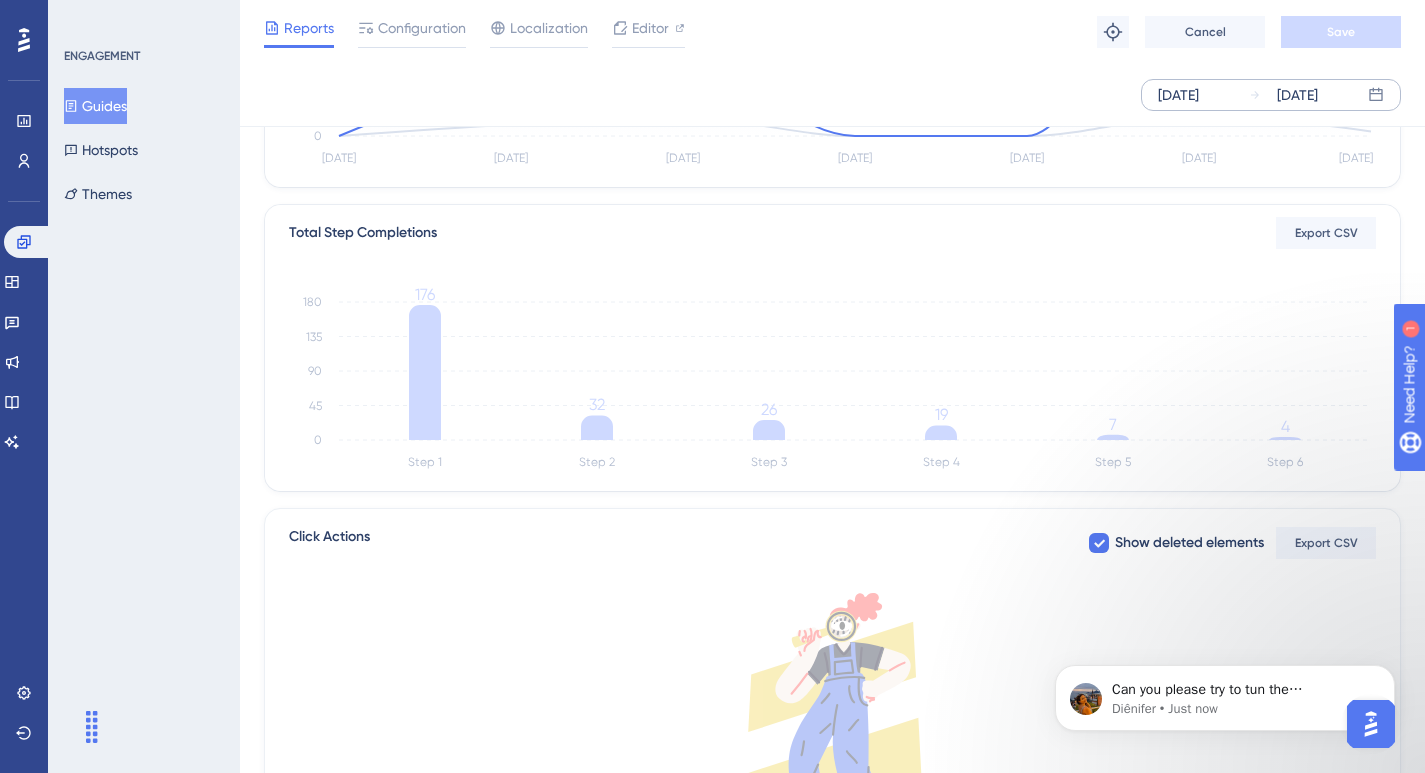 scroll, scrollTop: 0, scrollLeft: 0, axis: both 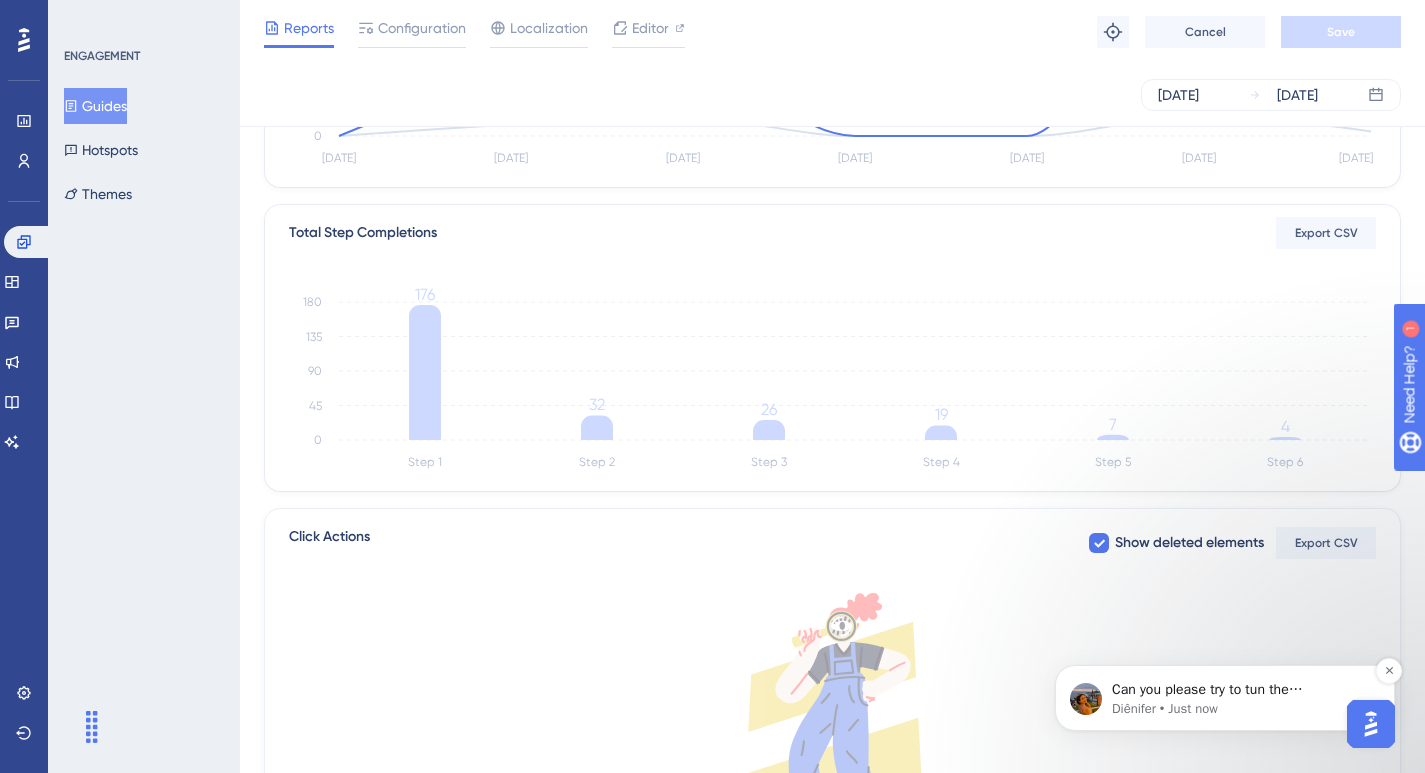 click on "Diênifer • Just now" at bounding box center (1241, 709) 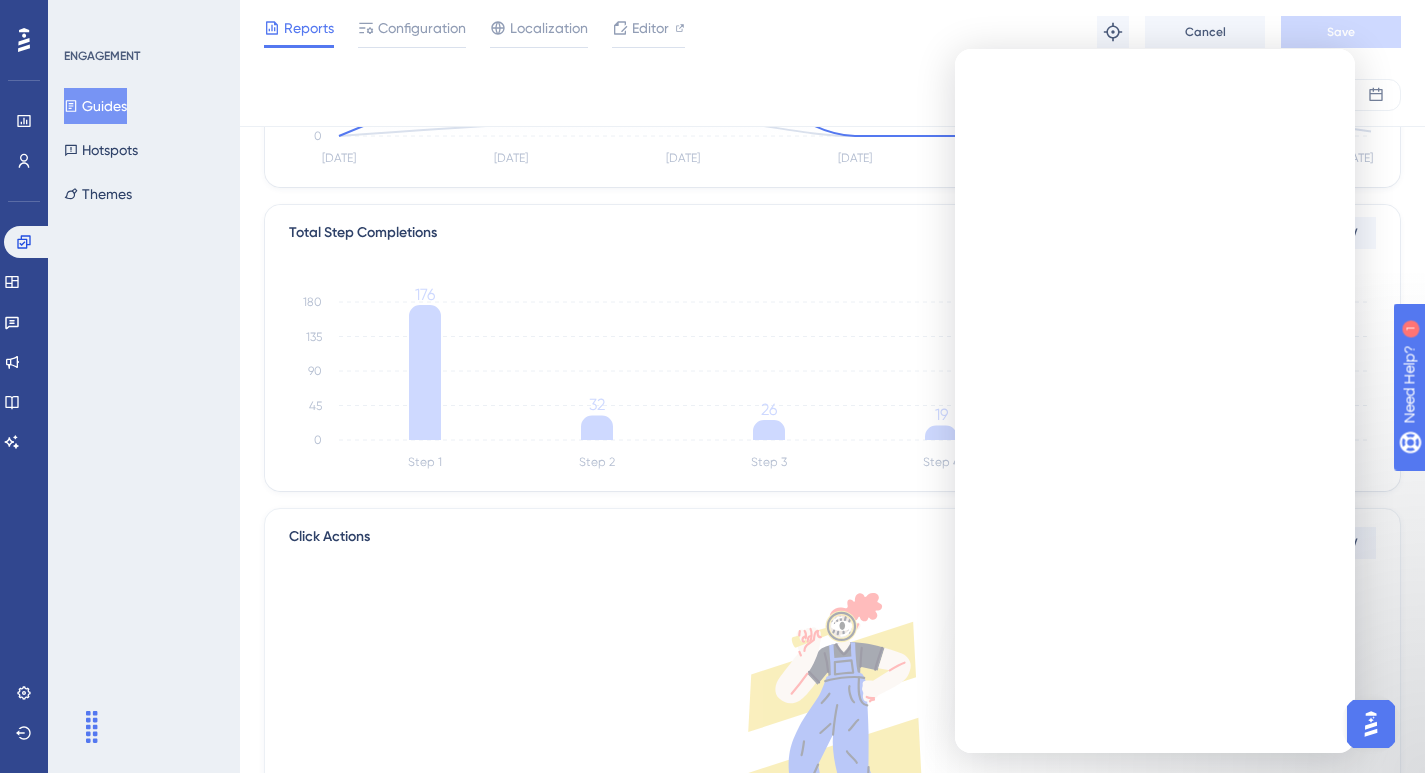 scroll, scrollTop: 0, scrollLeft: 0, axis: both 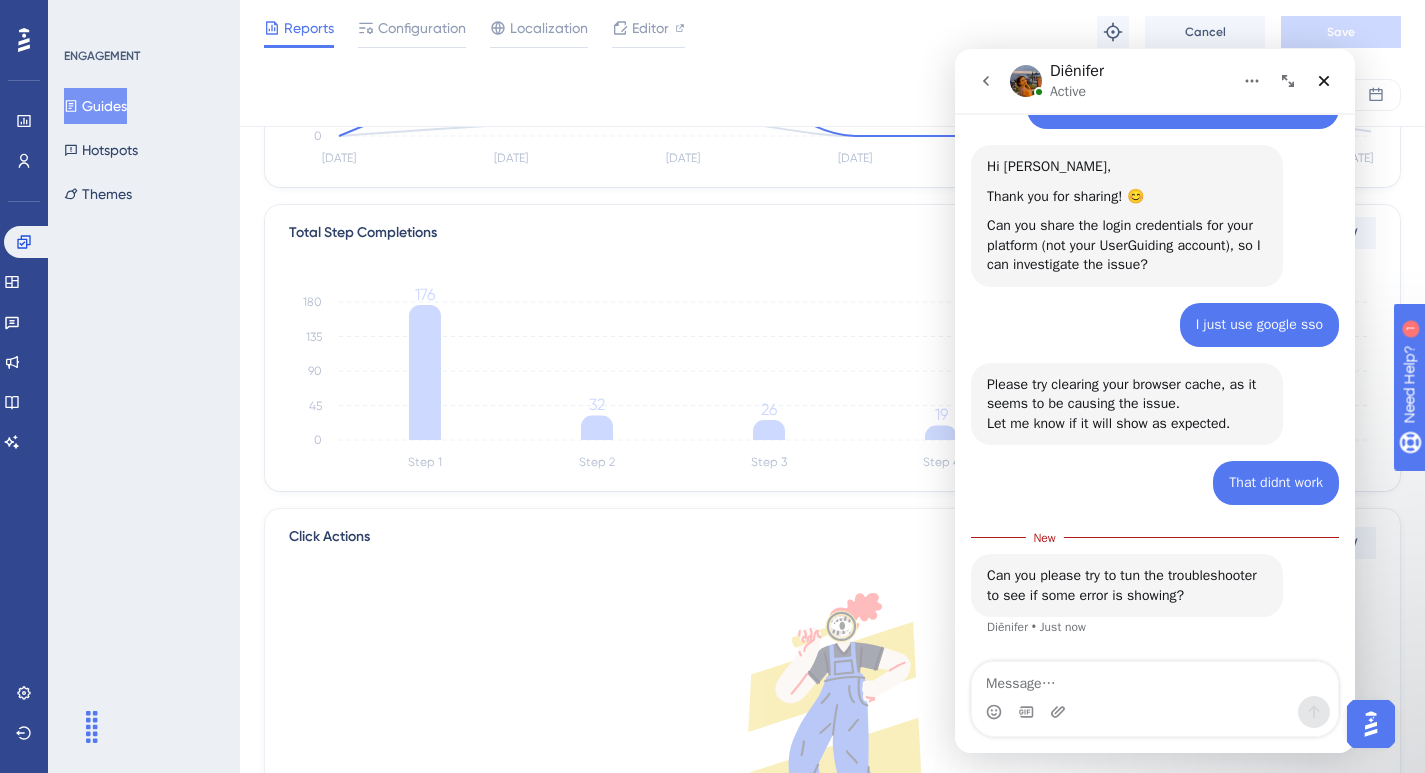 click at bounding box center [1026, 81] 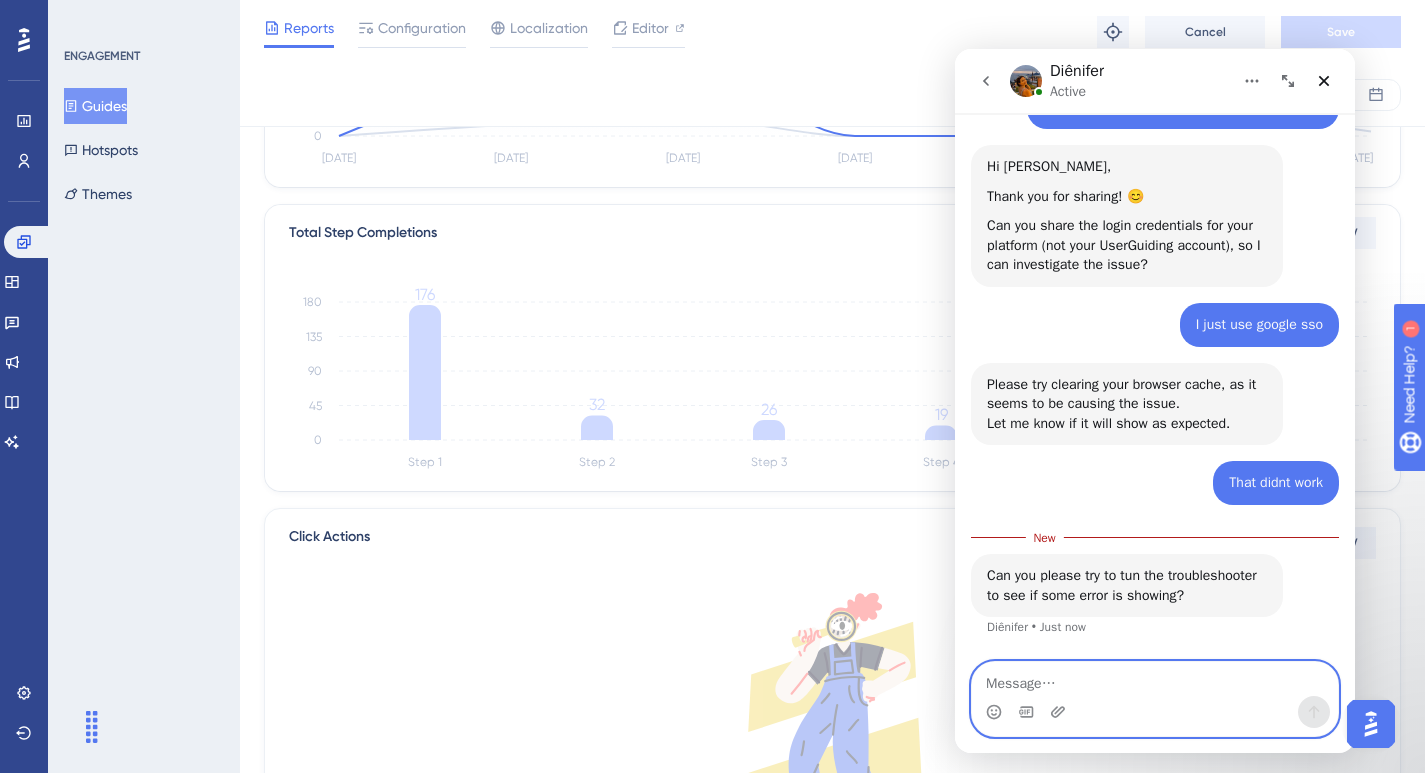 click at bounding box center [1155, 679] 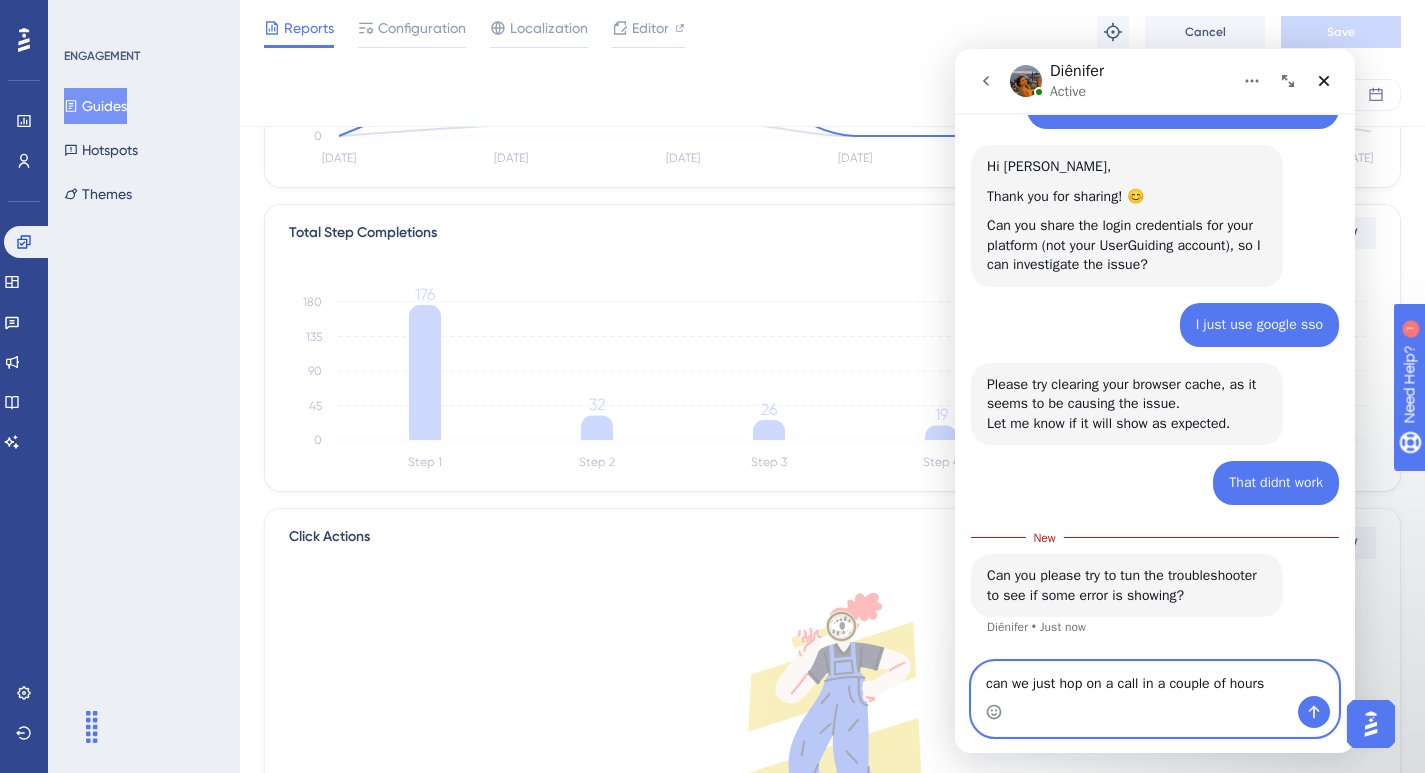type on "can we just hop on a call in a couple of hours?" 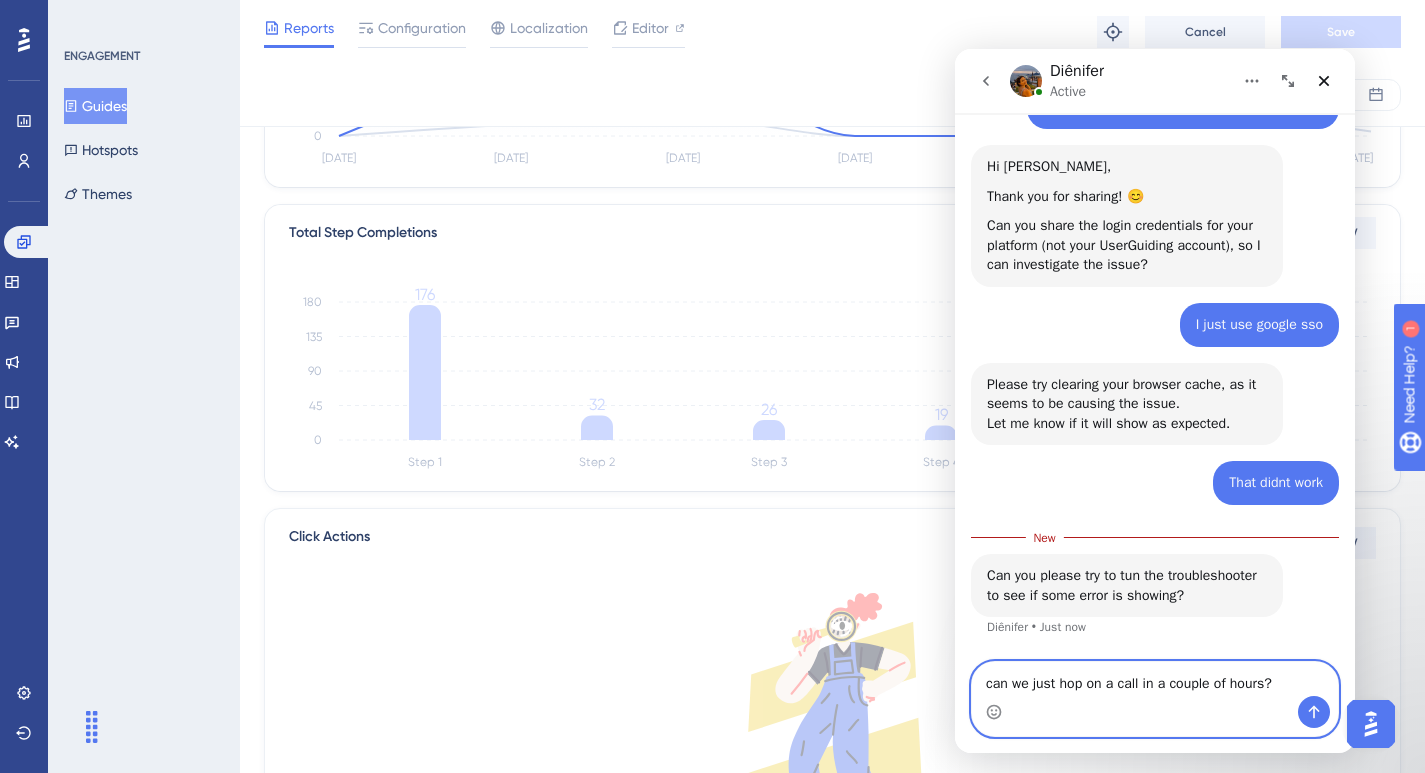 type 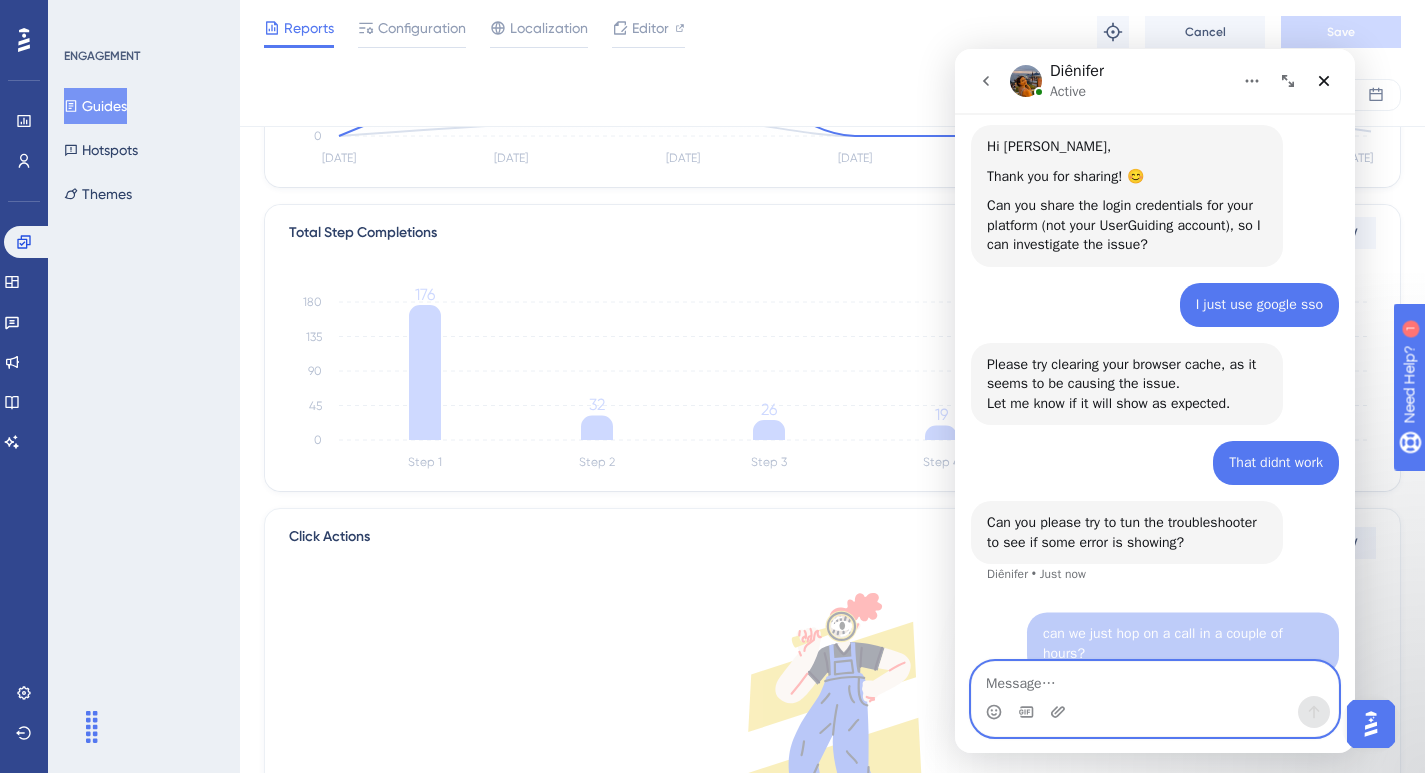 scroll, scrollTop: 975, scrollLeft: 0, axis: vertical 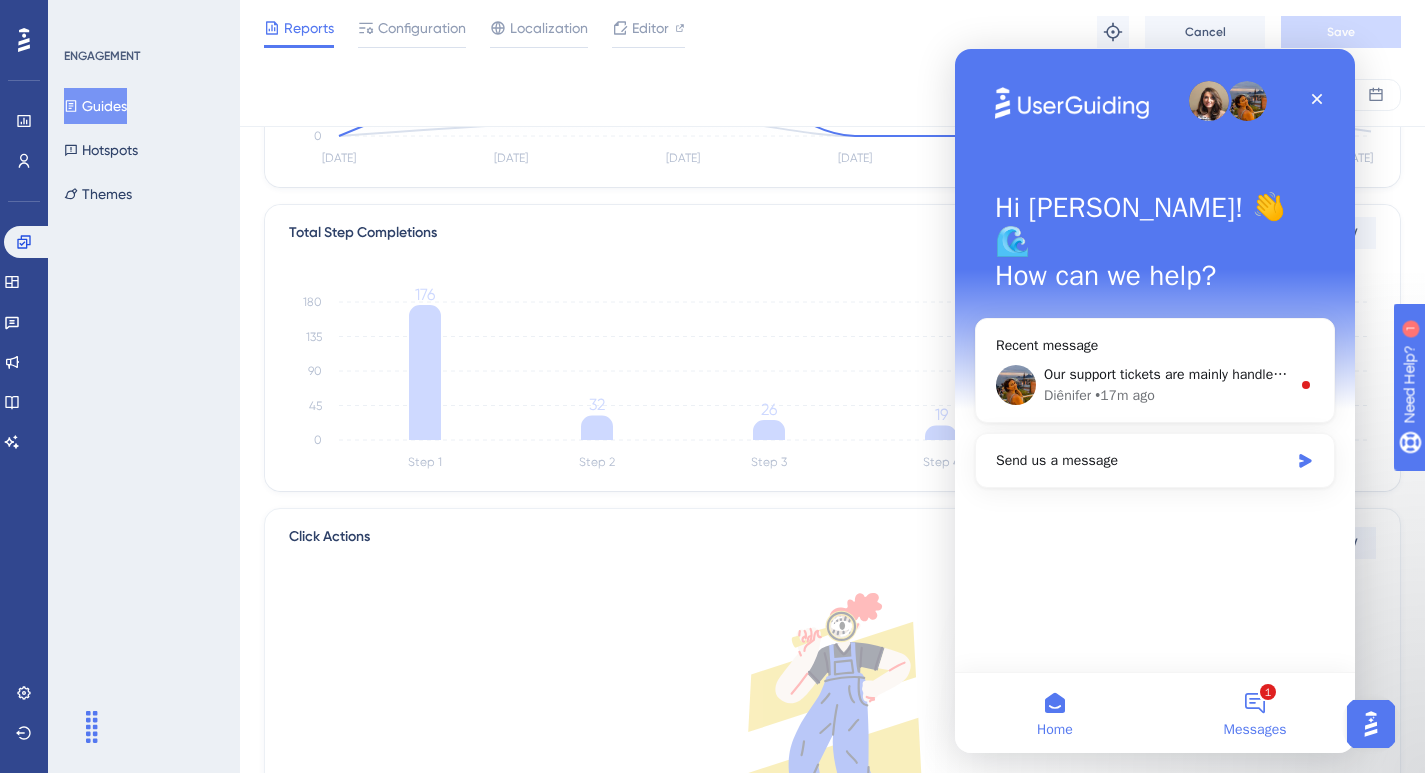 click on "1 Messages" at bounding box center [1255, 713] 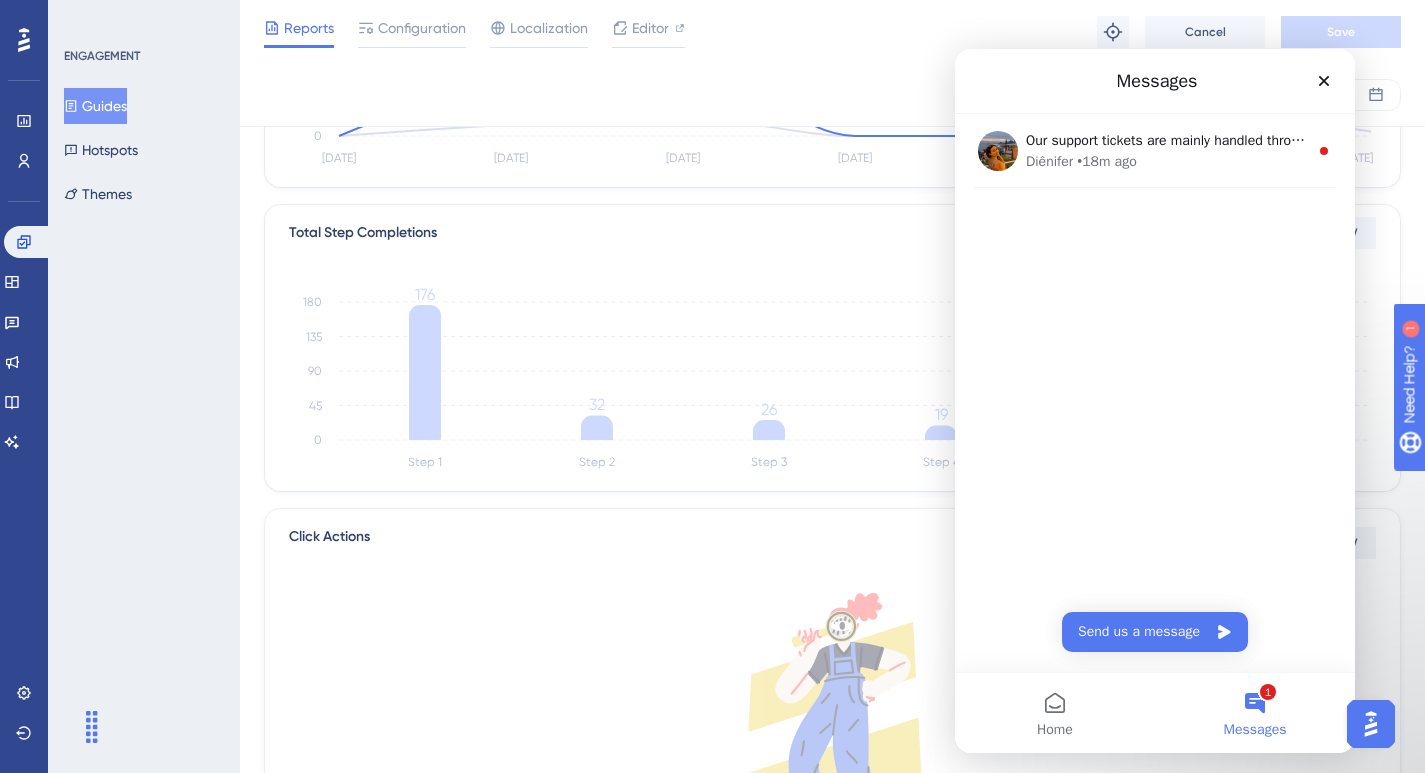 scroll, scrollTop: 0, scrollLeft: 0, axis: both 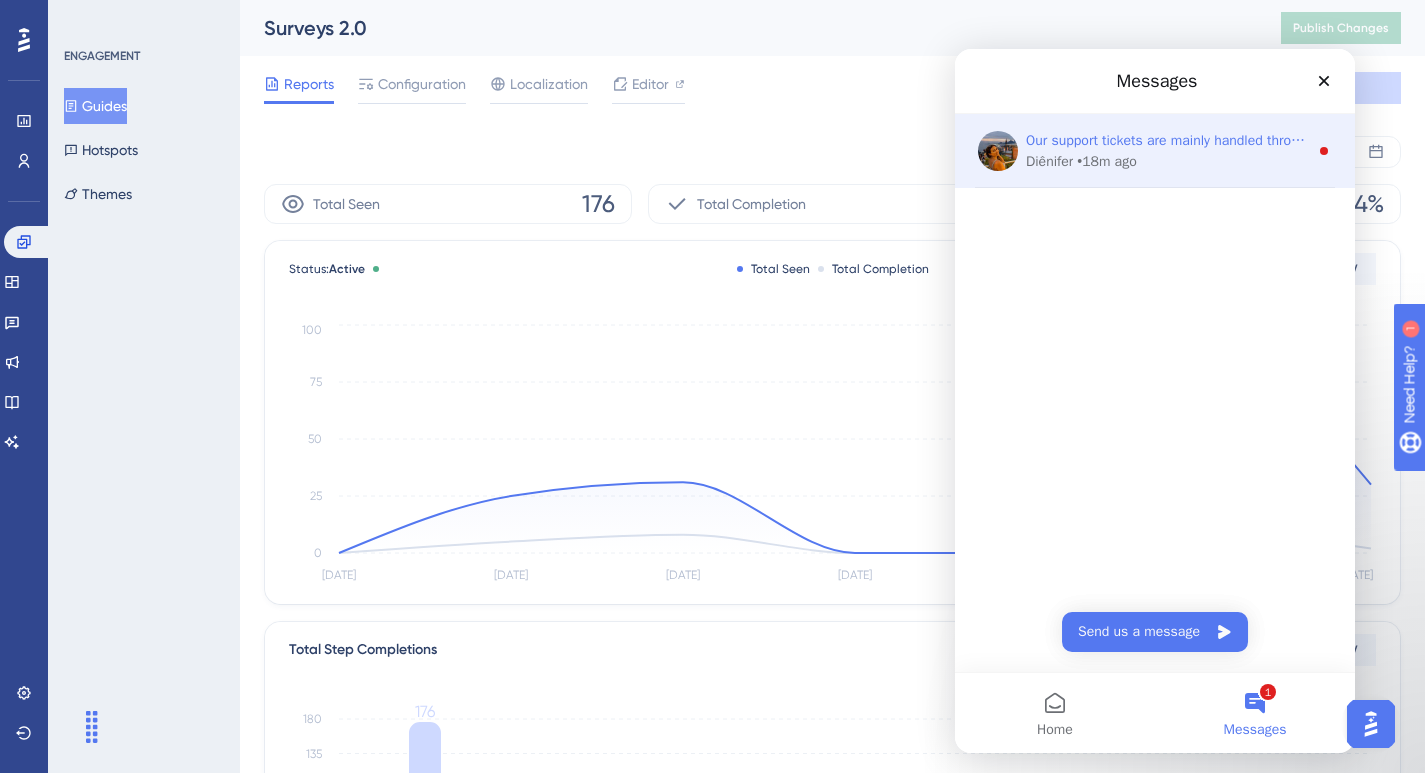 click on "Diênifer •  18m ago" at bounding box center [1167, 161] 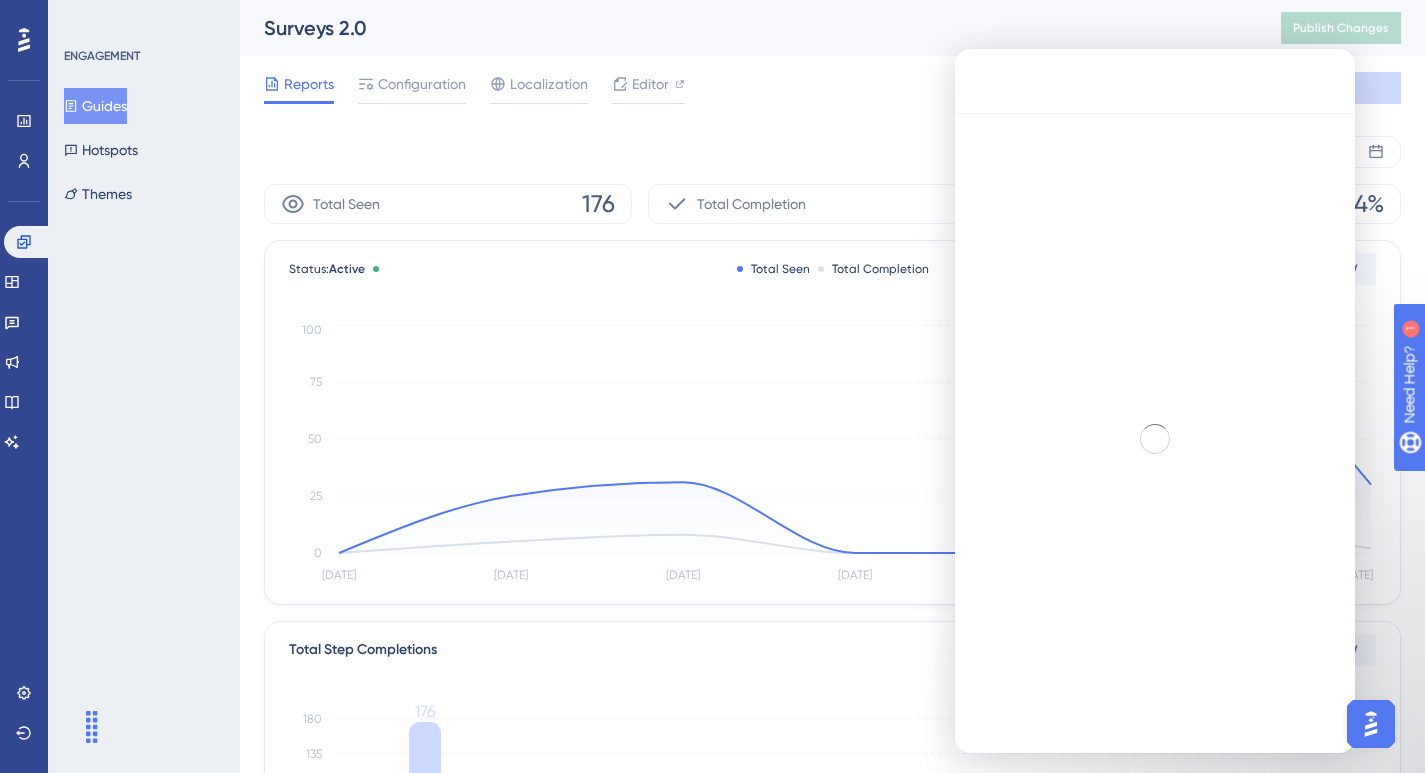 scroll, scrollTop: 3, scrollLeft: 0, axis: vertical 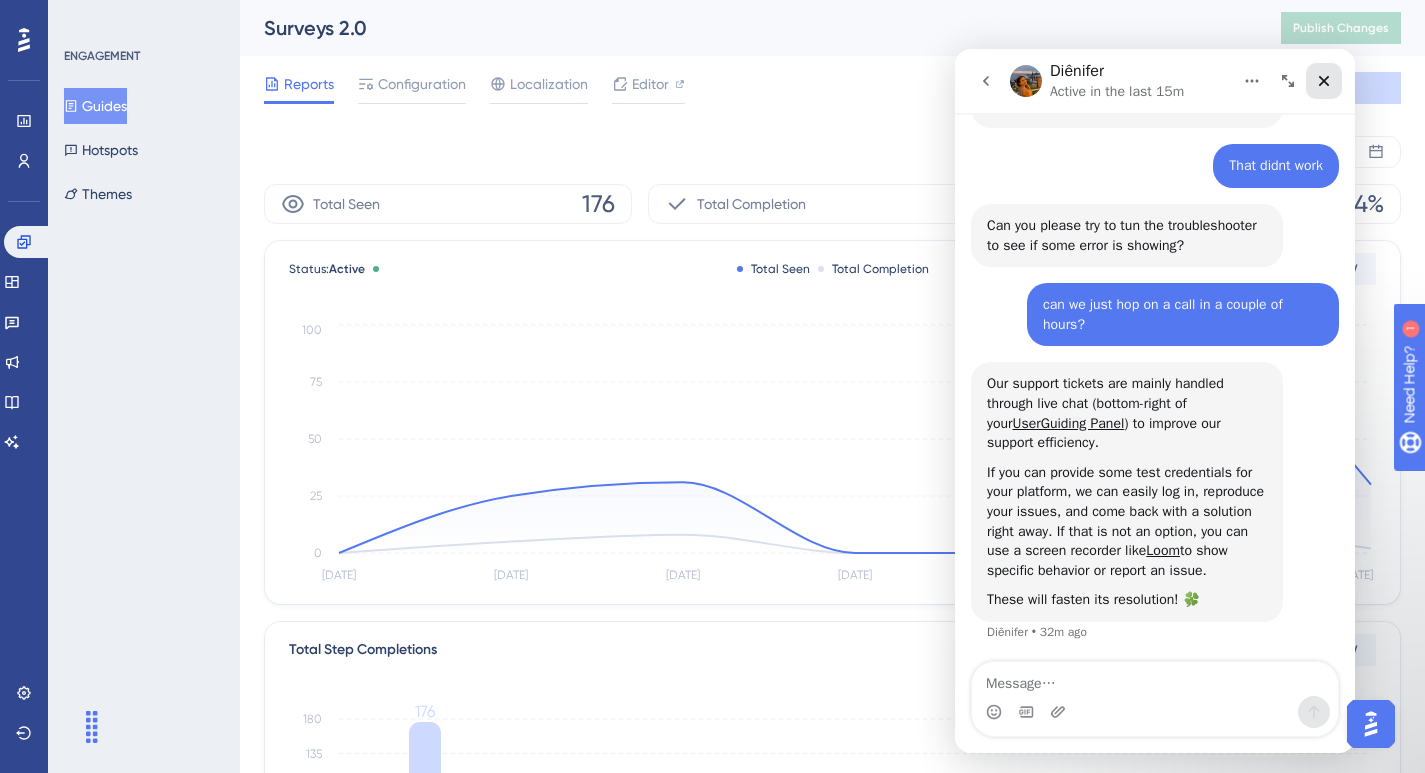 click at bounding box center [1324, 81] 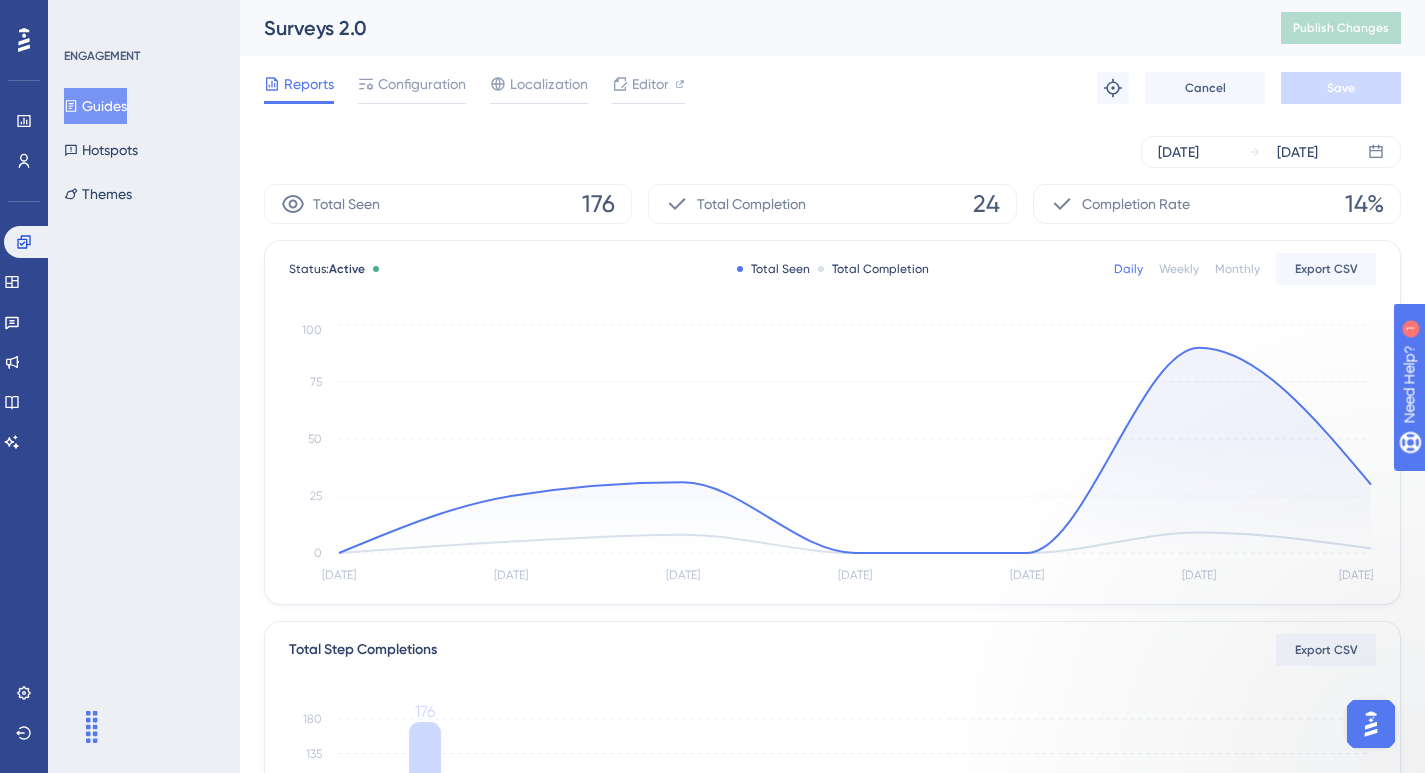 scroll, scrollTop: 0, scrollLeft: 0, axis: both 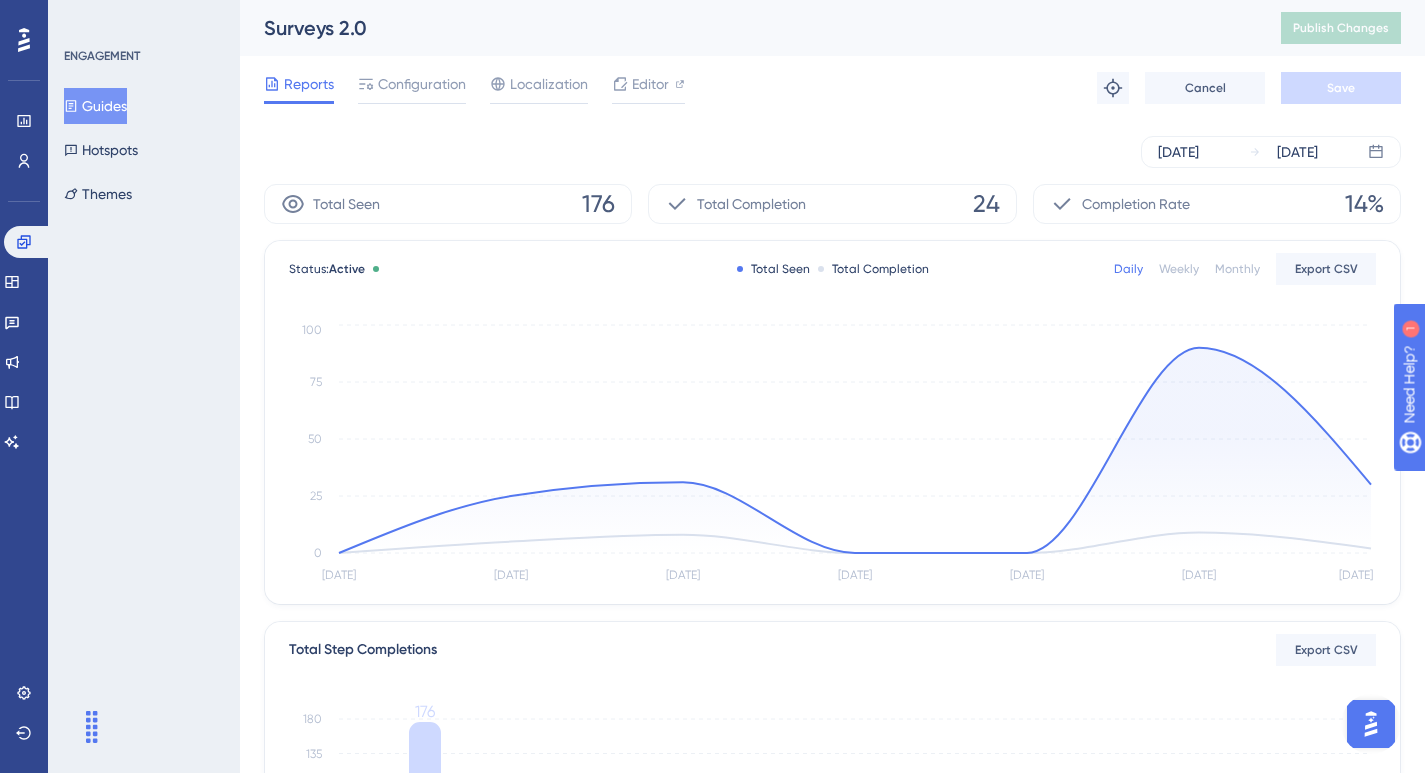 click on "Jul 09 2025 Jul 15 2025" at bounding box center [832, 152] 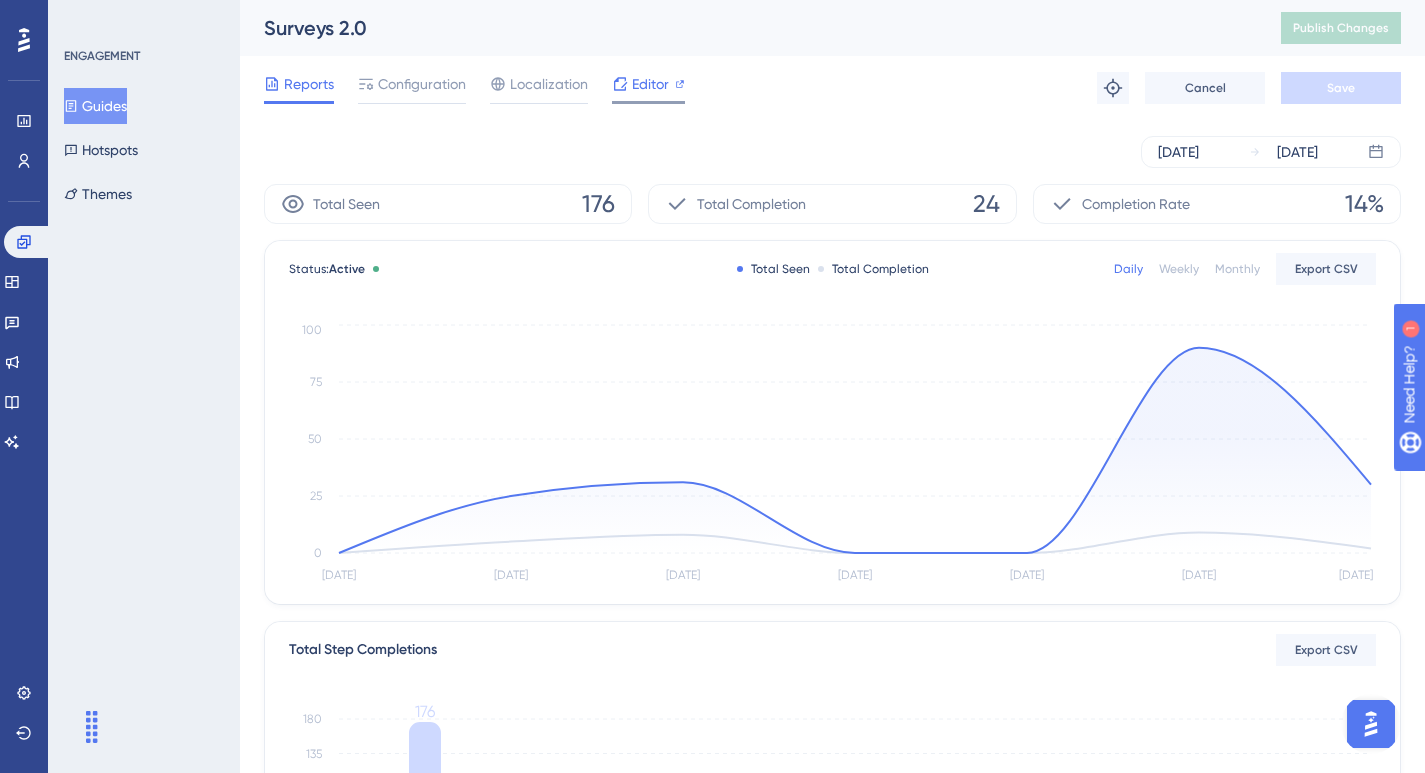 click on "Editor" at bounding box center [650, 84] 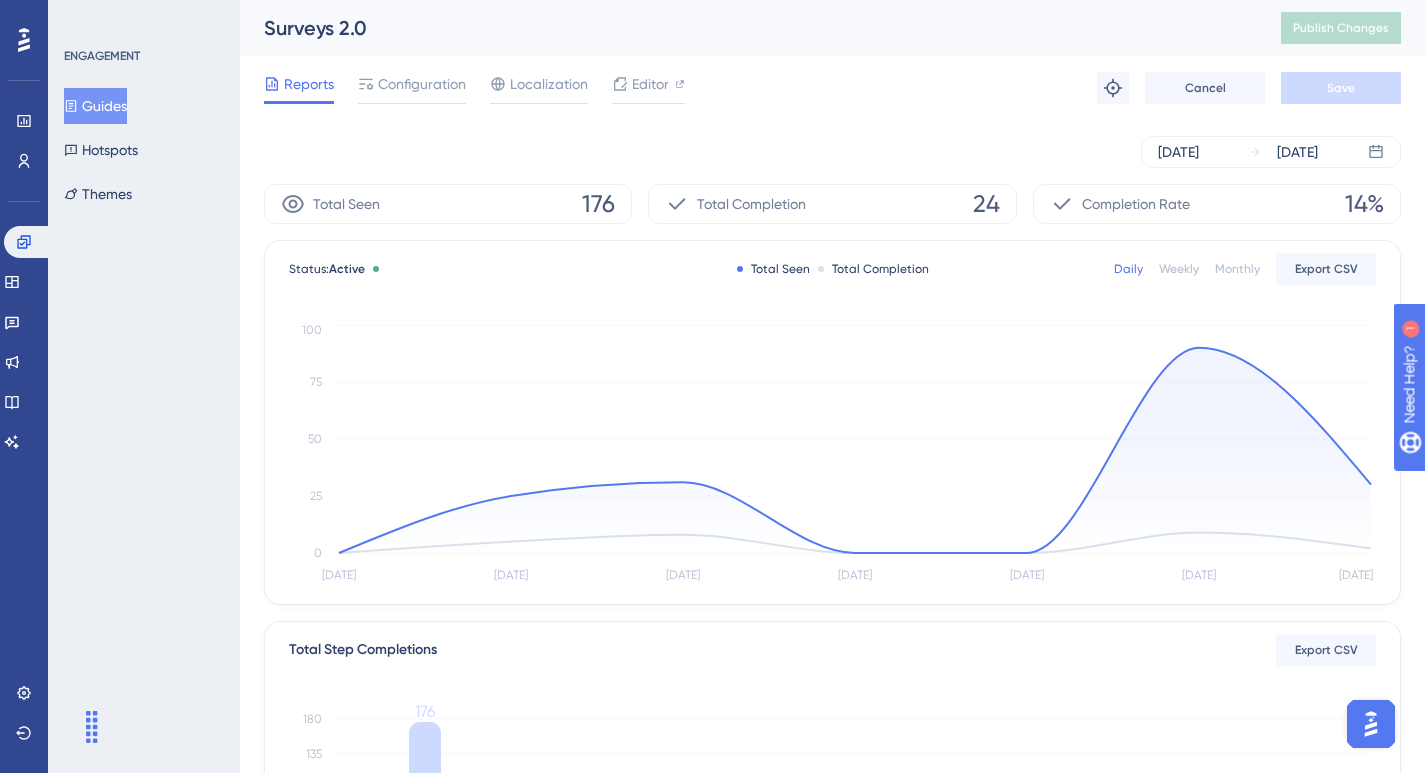 click at bounding box center [1371, 724] 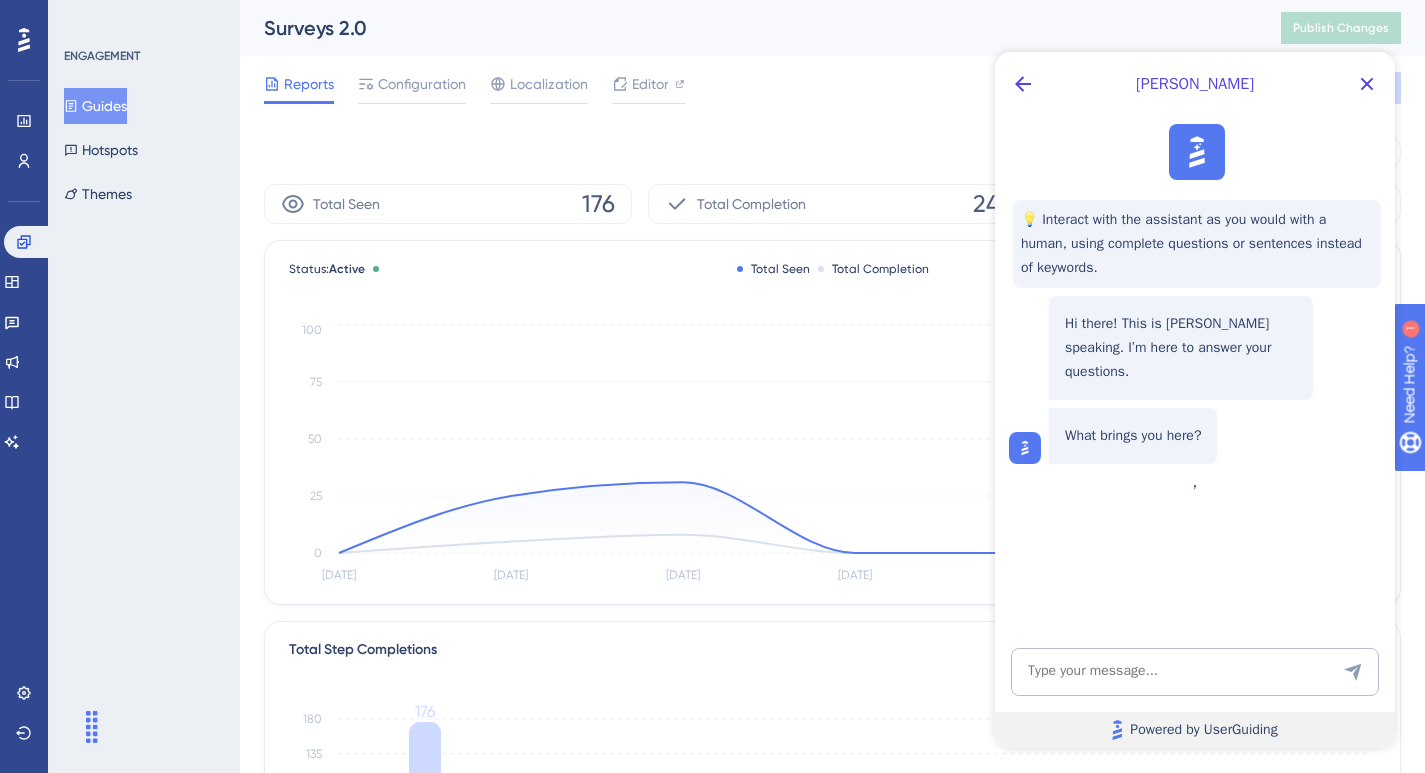 scroll, scrollTop: 0, scrollLeft: 0, axis: both 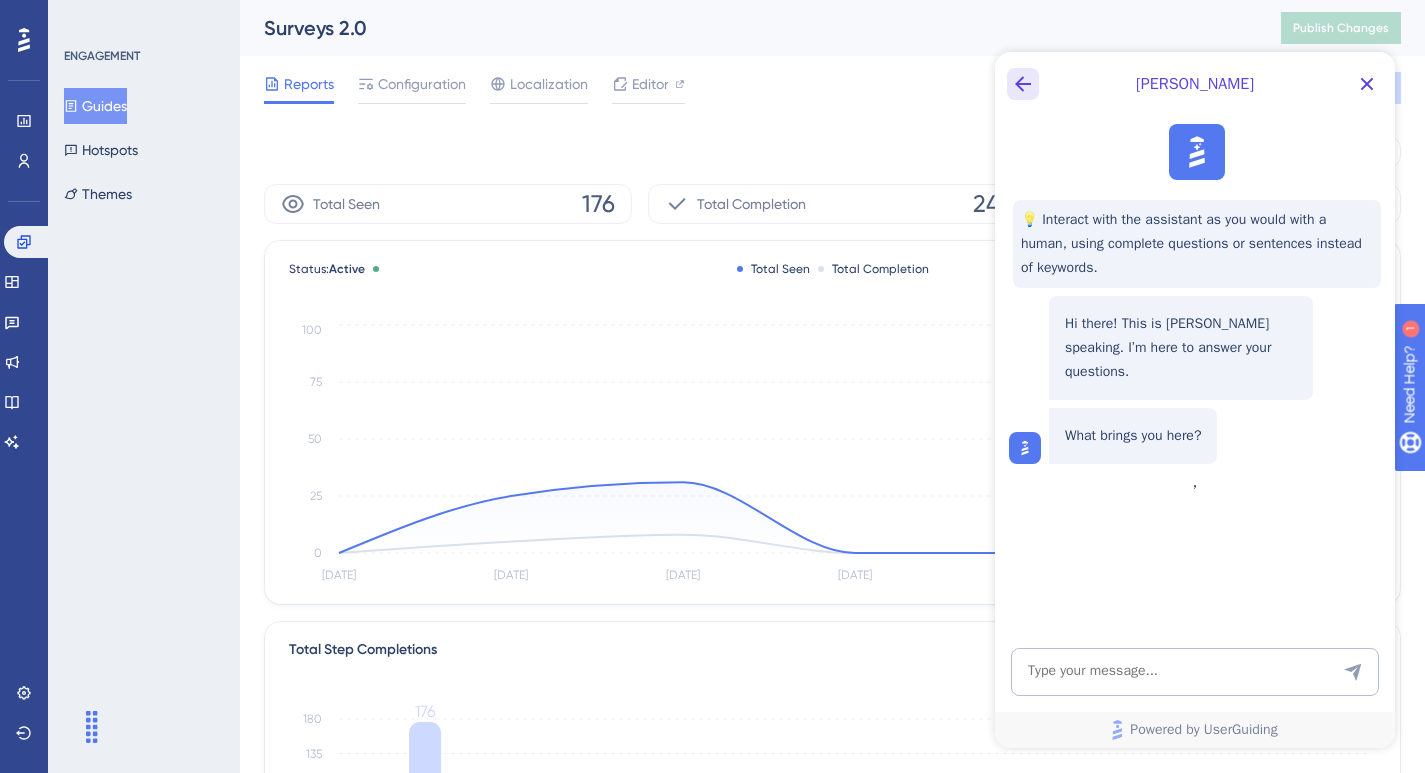 click 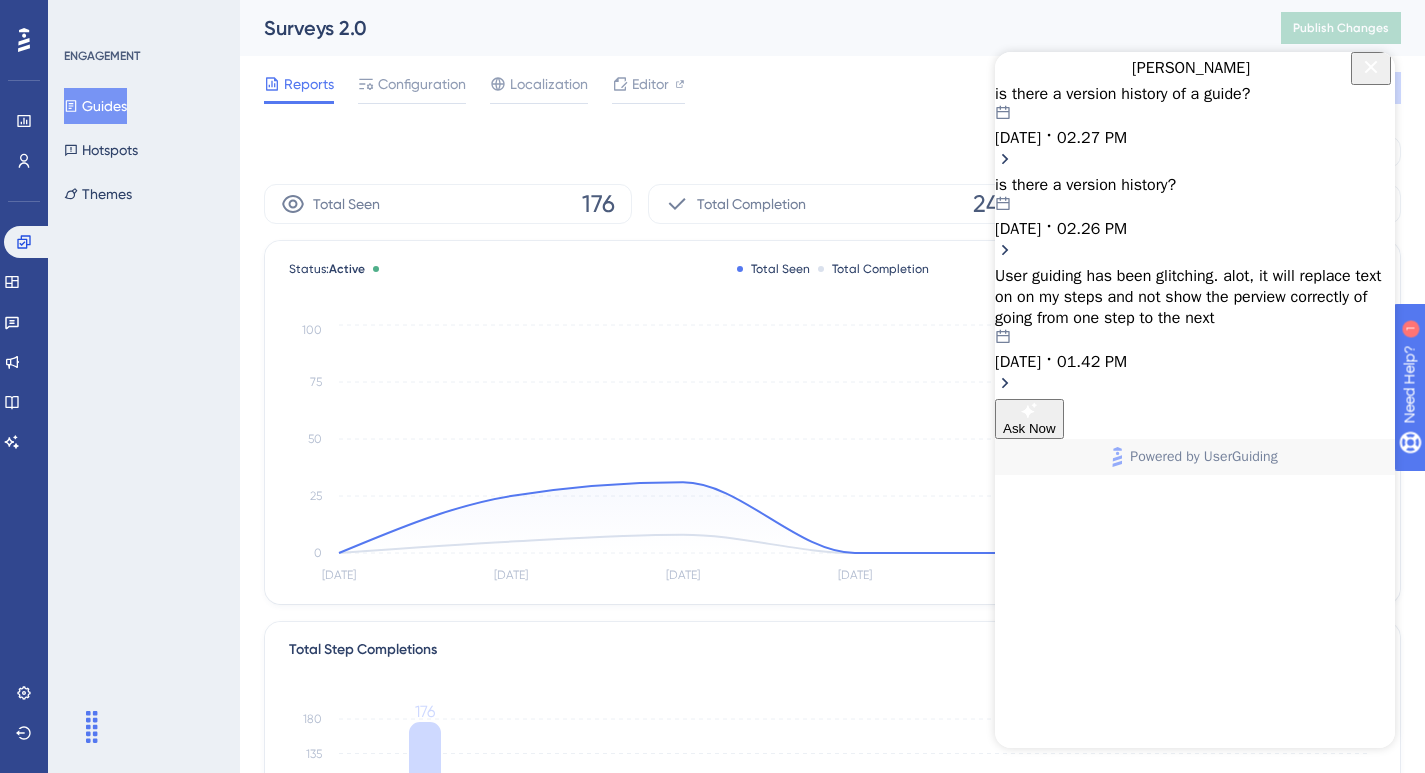 click on "User guiding has been glitching. alot, it will replace text on on my steps and not show the perview correctly of going from one step to the next" at bounding box center (1195, 297) 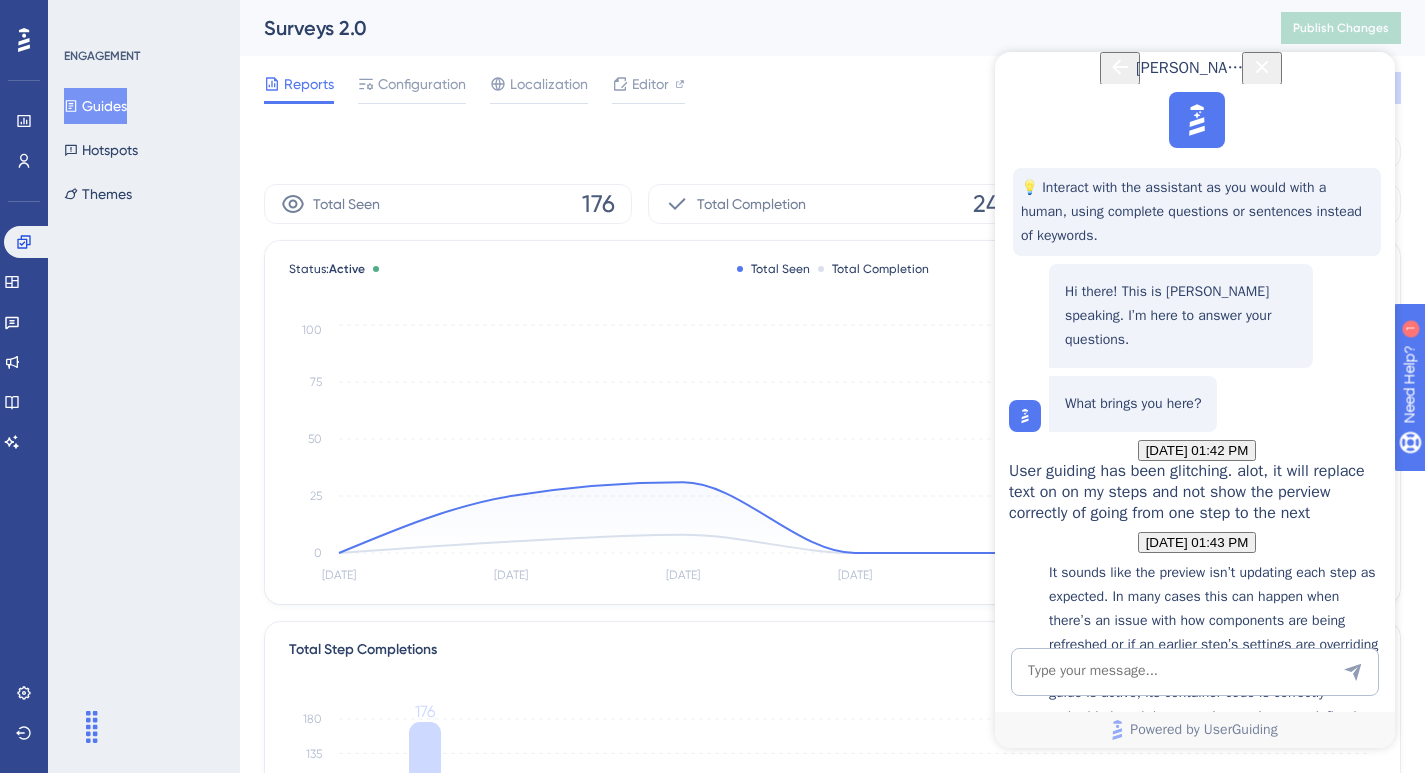 scroll, scrollTop: 626, scrollLeft: 0, axis: vertical 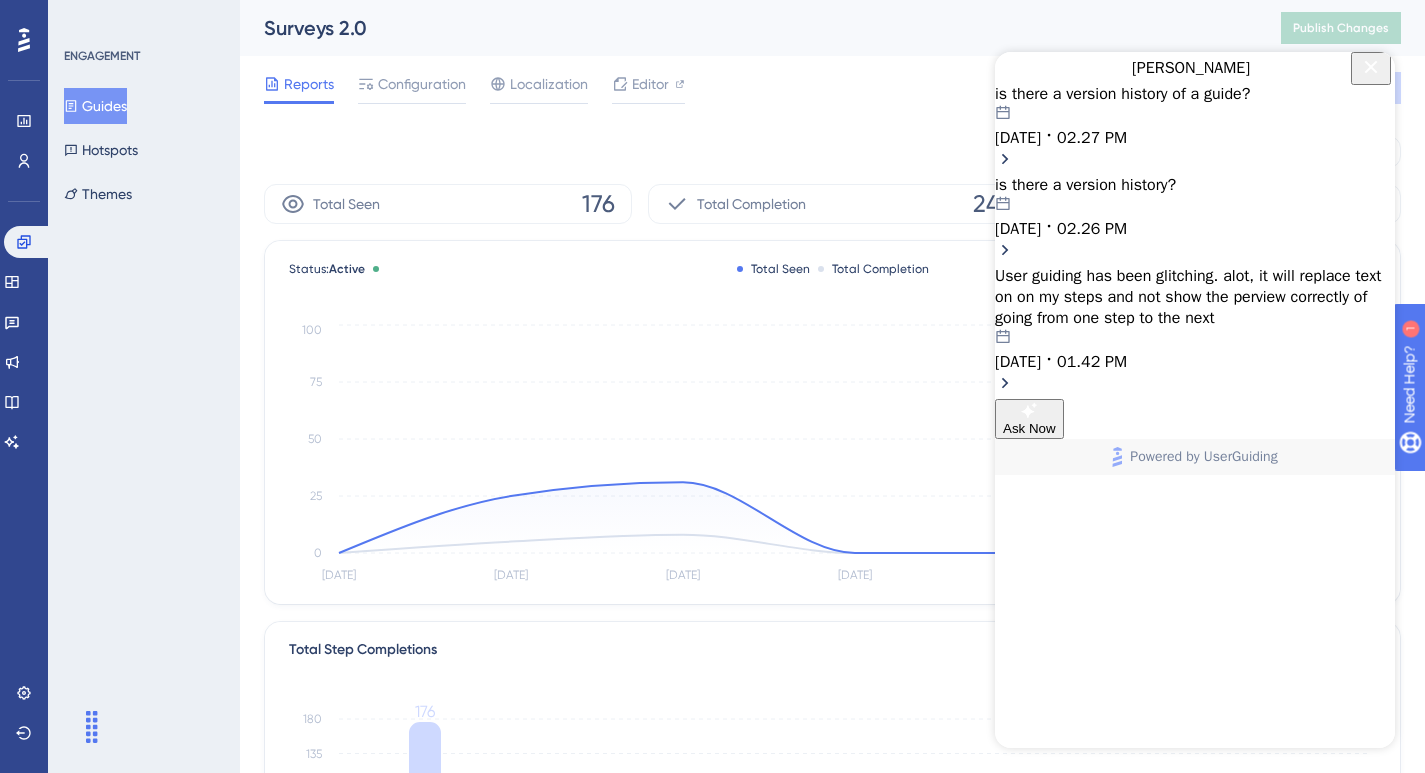 click 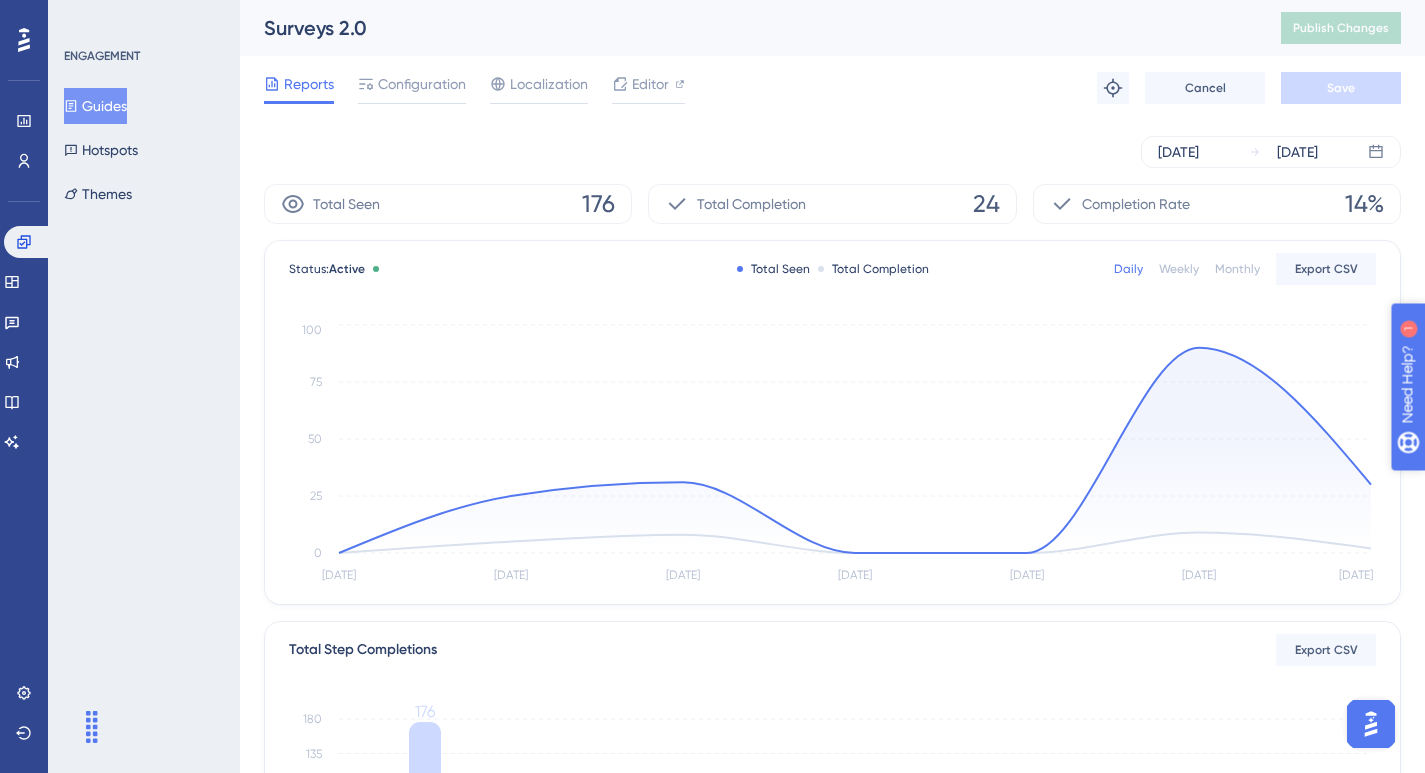 scroll, scrollTop: 0, scrollLeft: 0, axis: both 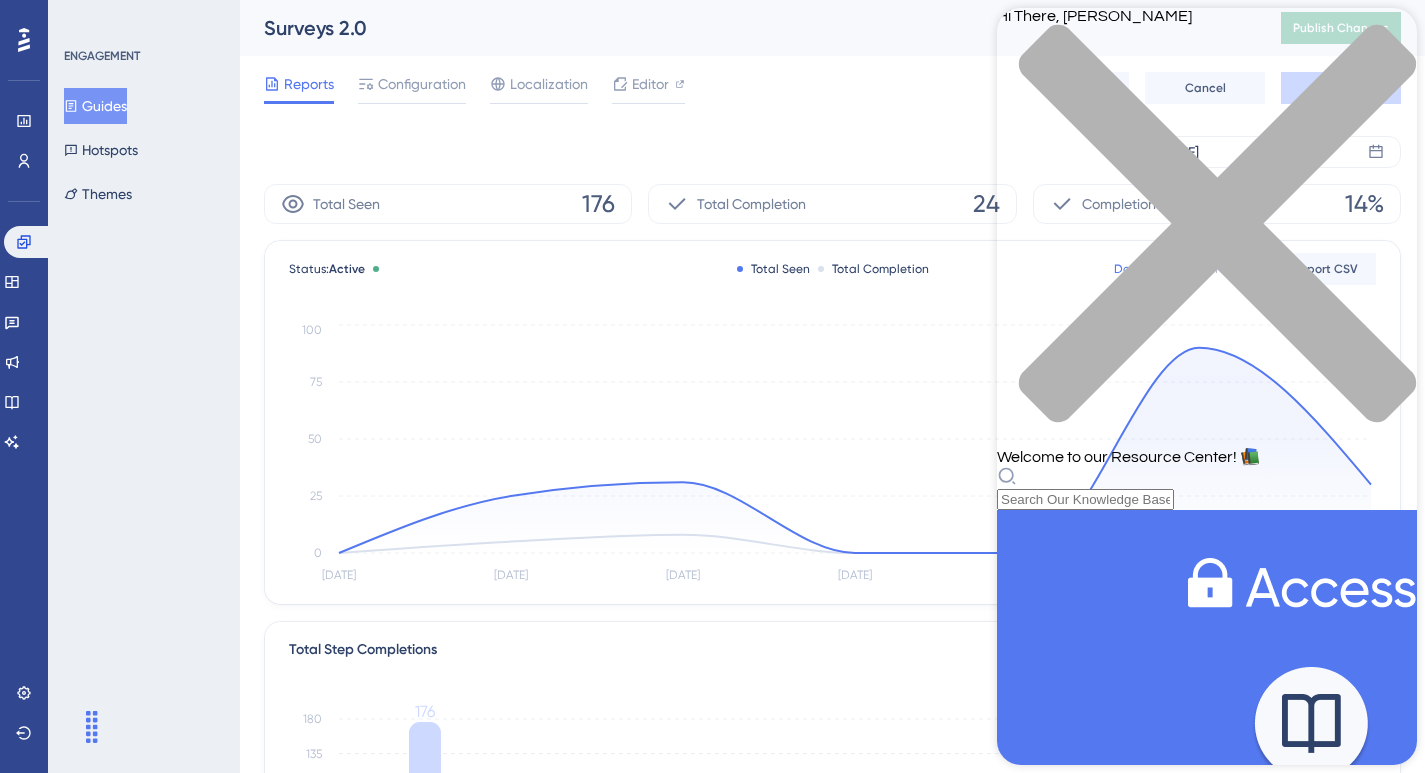 click at bounding box center (1207, 235) 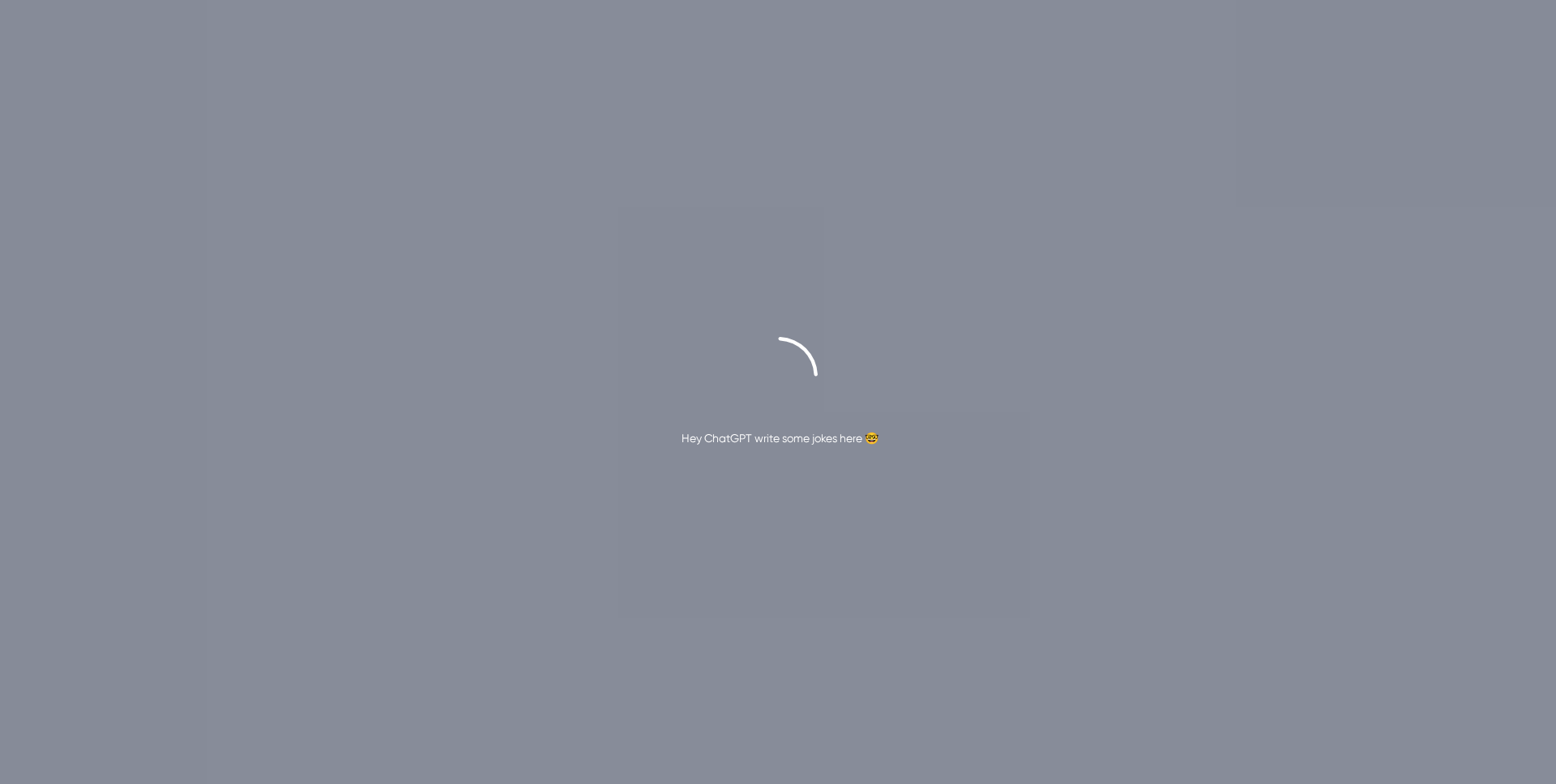 scroll, scrollTop: 0, scrollLeft: 0, axis: both 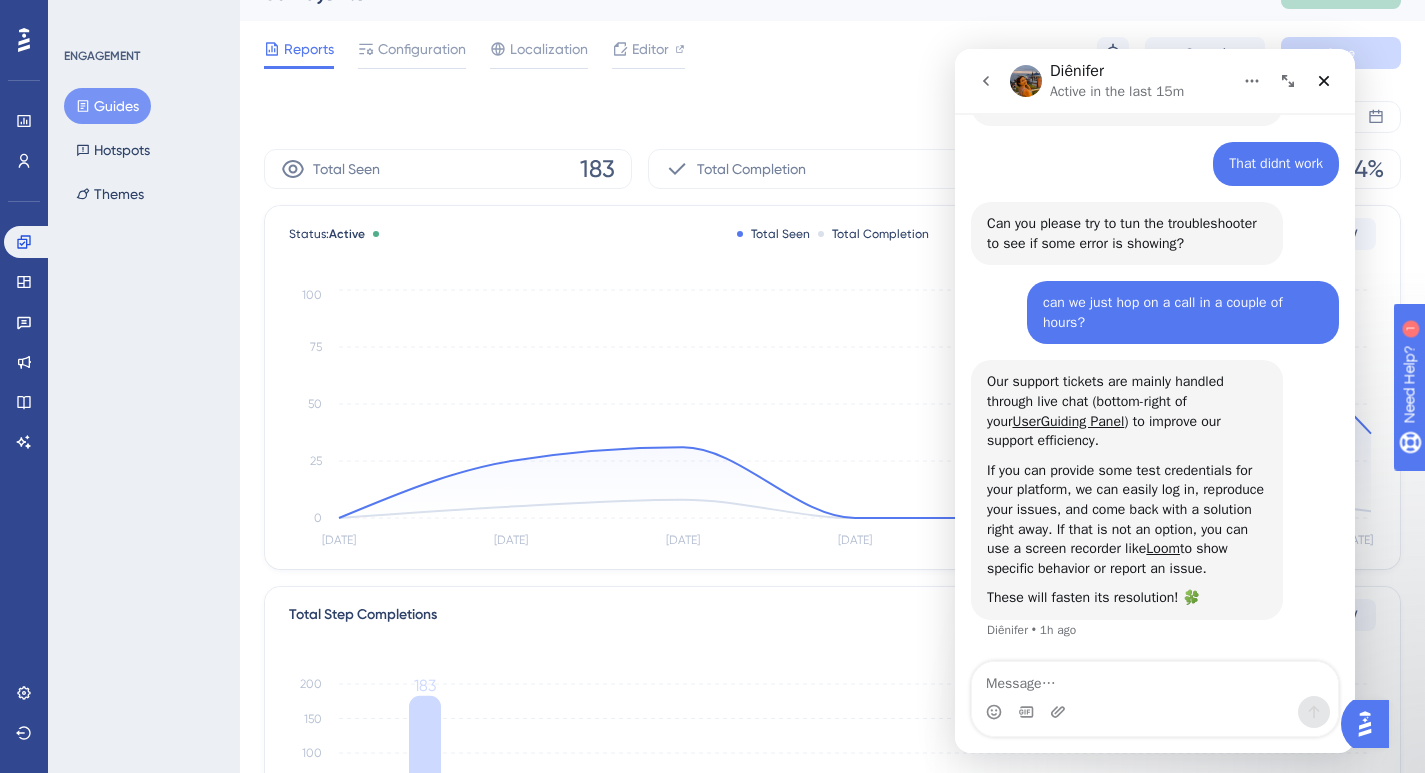 click on "ENGAGEMENT Guides Hotspots Themes" at bounding box center (144, 386) 